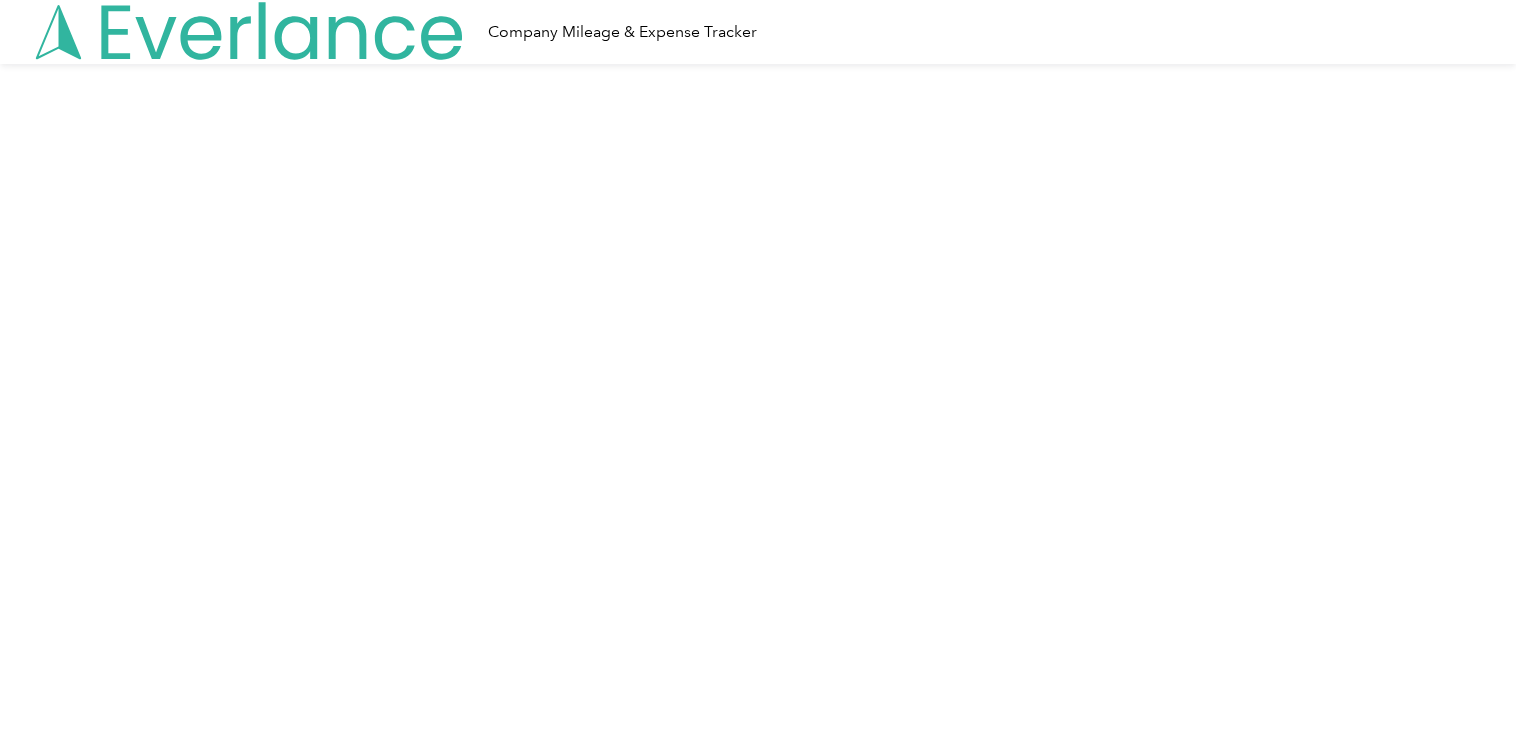 scroll, scrollTop: 0, scrollLeft: 0, axis: both 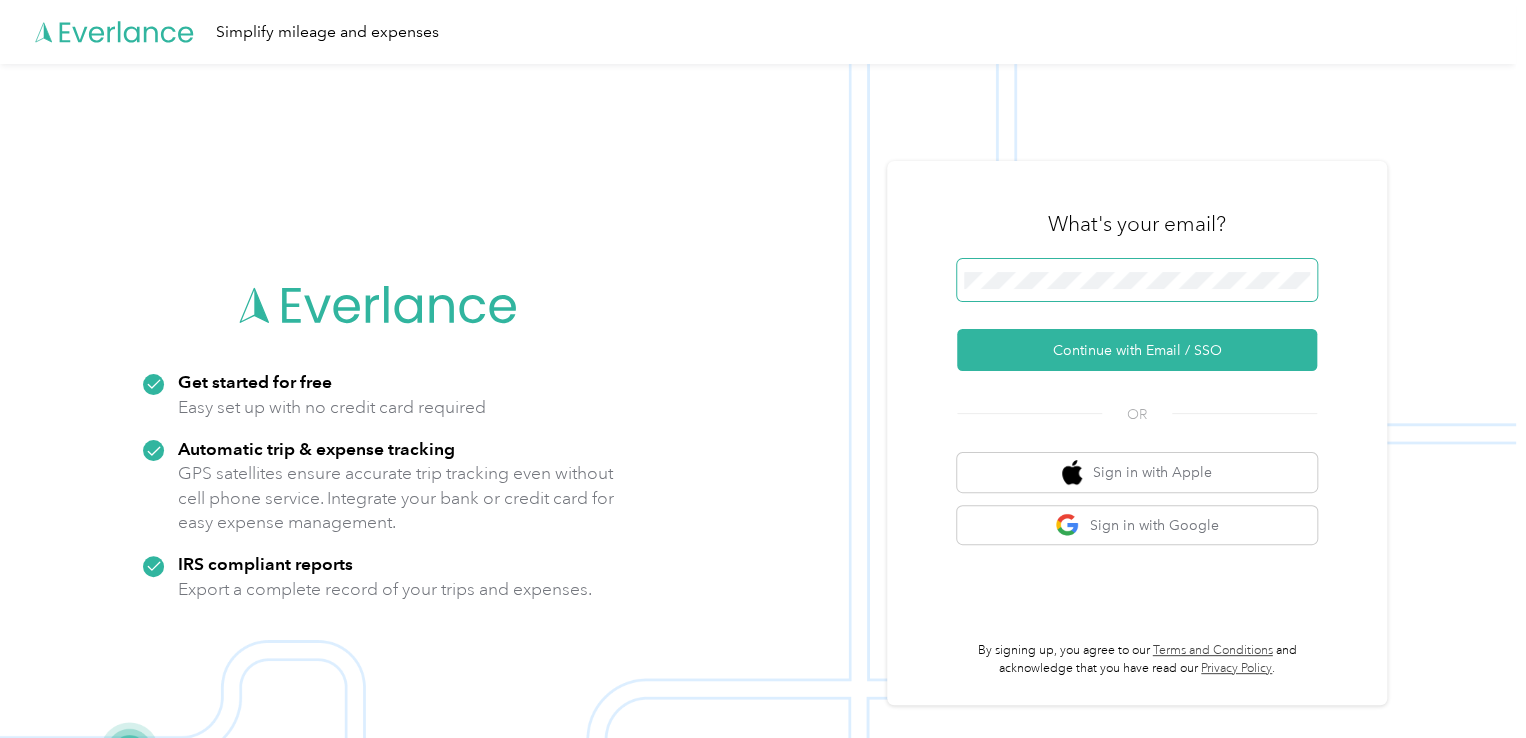 click at bounding box center (1137, 280) 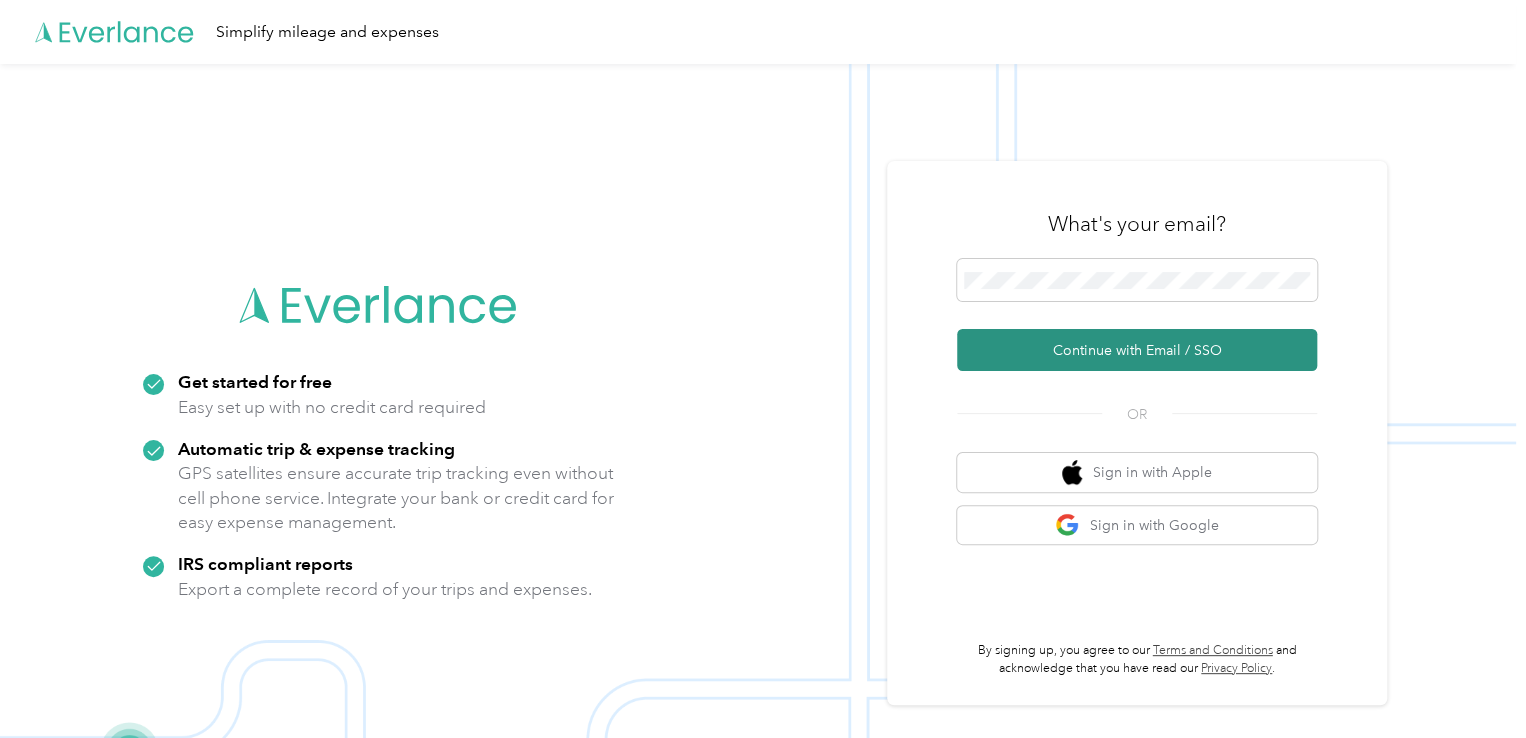 click on "Continue with Email / SSO" at bounding box center [1137, 350] 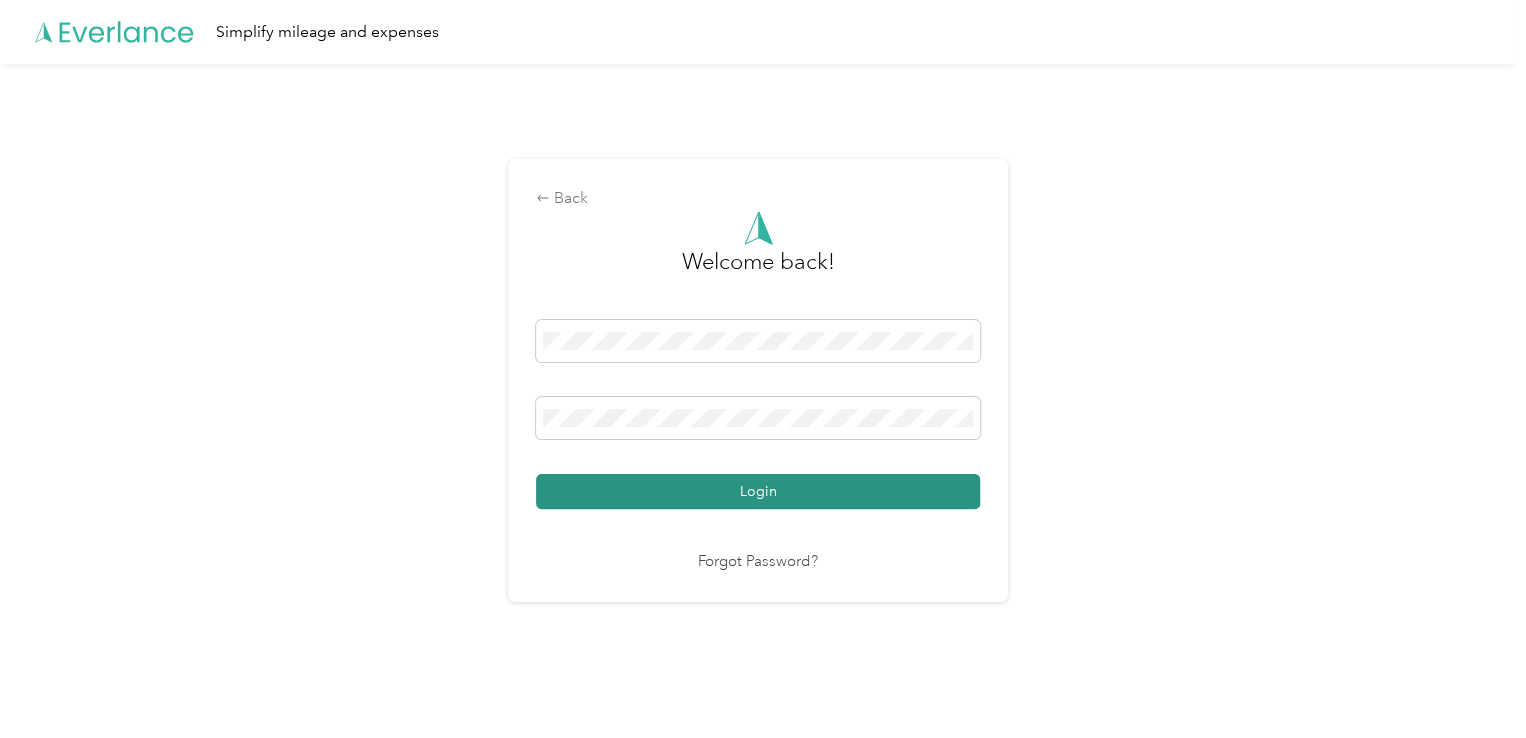 click on "Login" at bounding box center (758, 491) 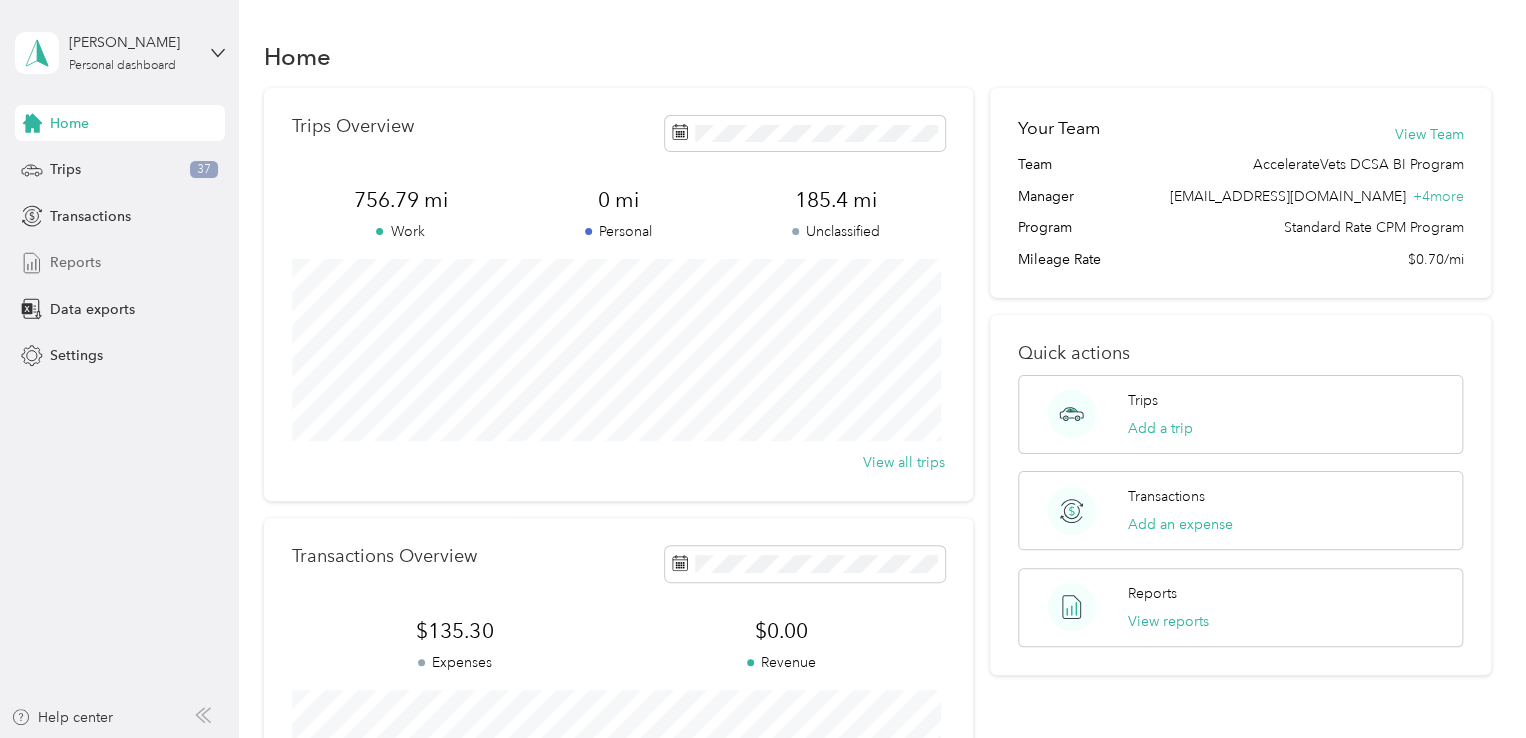 click on "Reports" at bounding box center (75, 262) 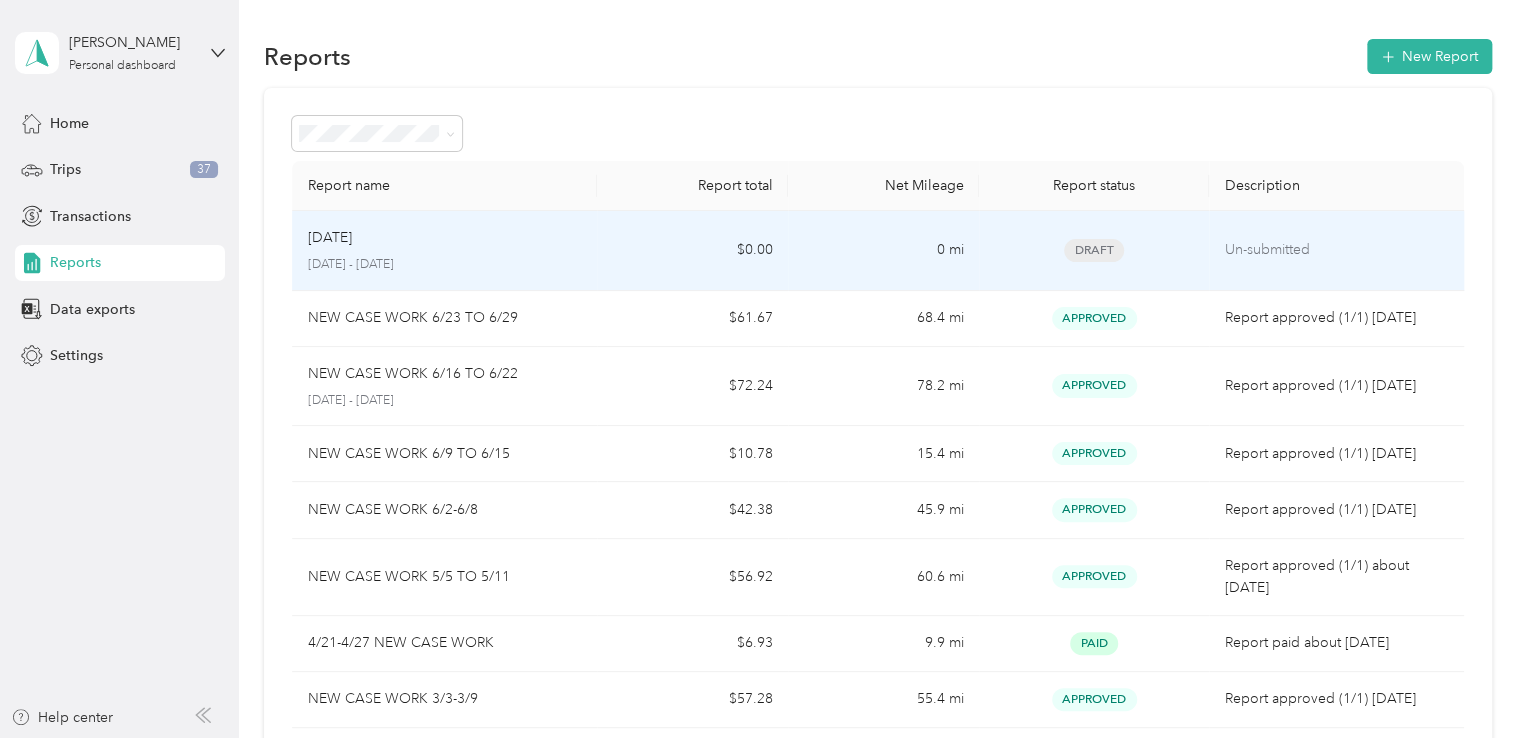 click on "[DATE]" at bounding box center [445, 238] 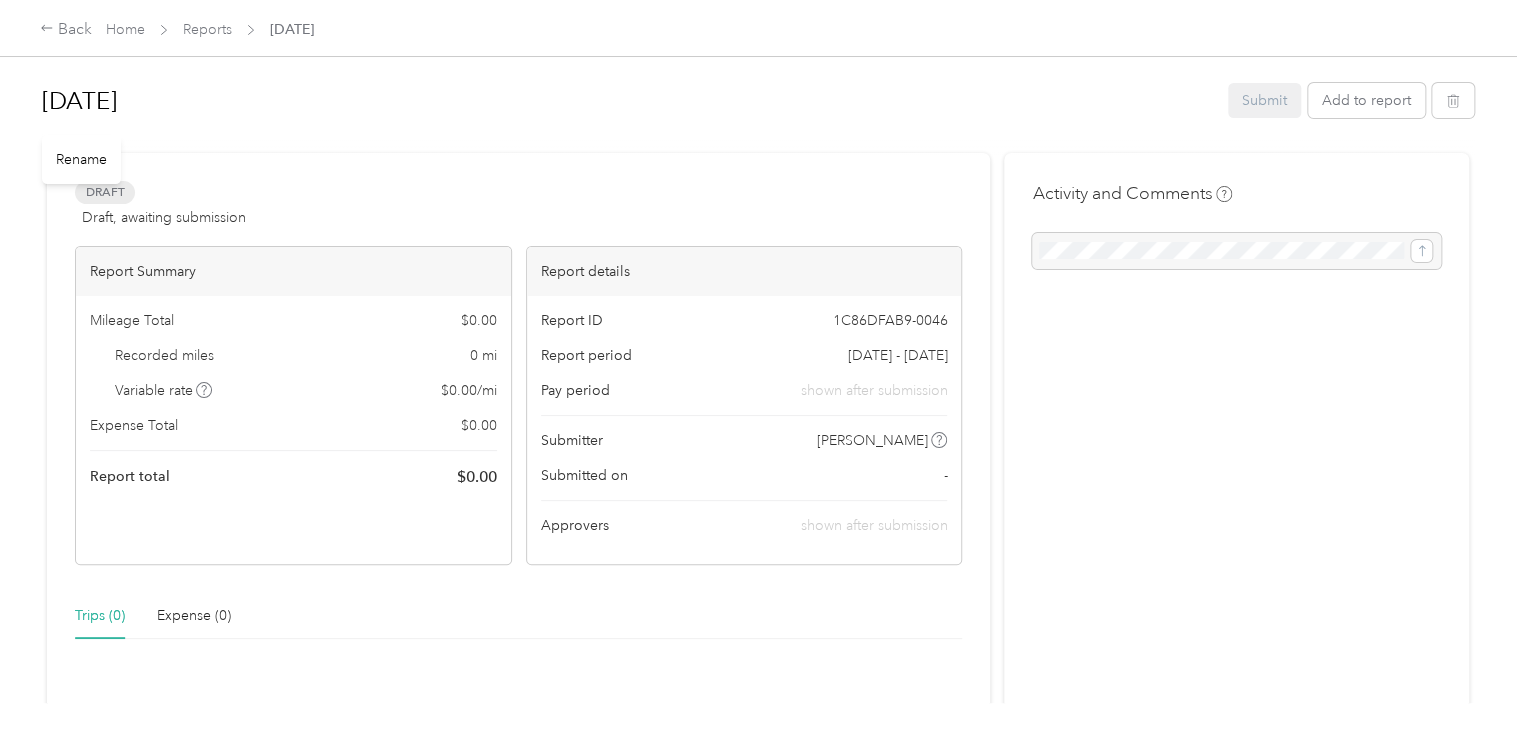 click on "[DATE]" at bounding box center [628, 101] 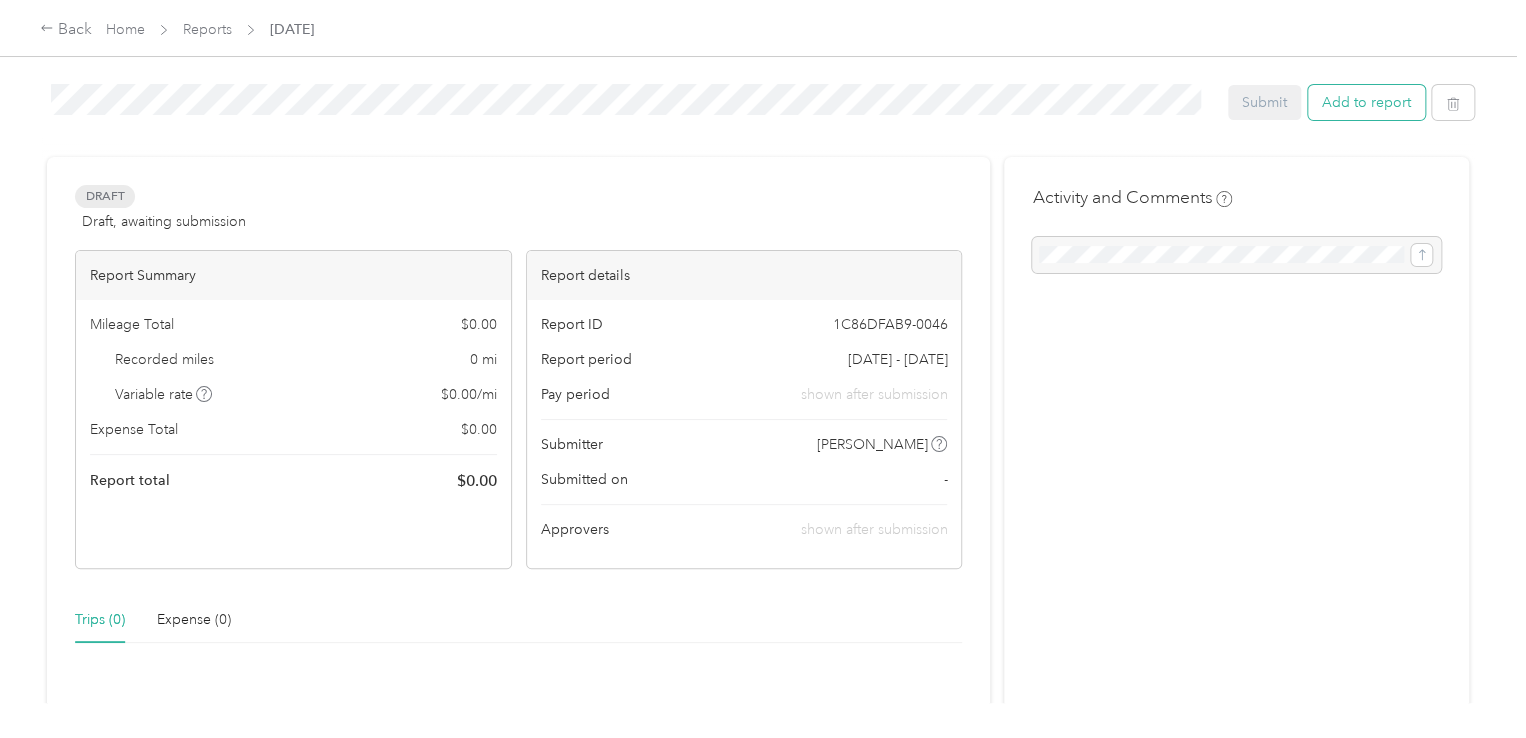click on "Add to report" at bounding box center (1366, 102) 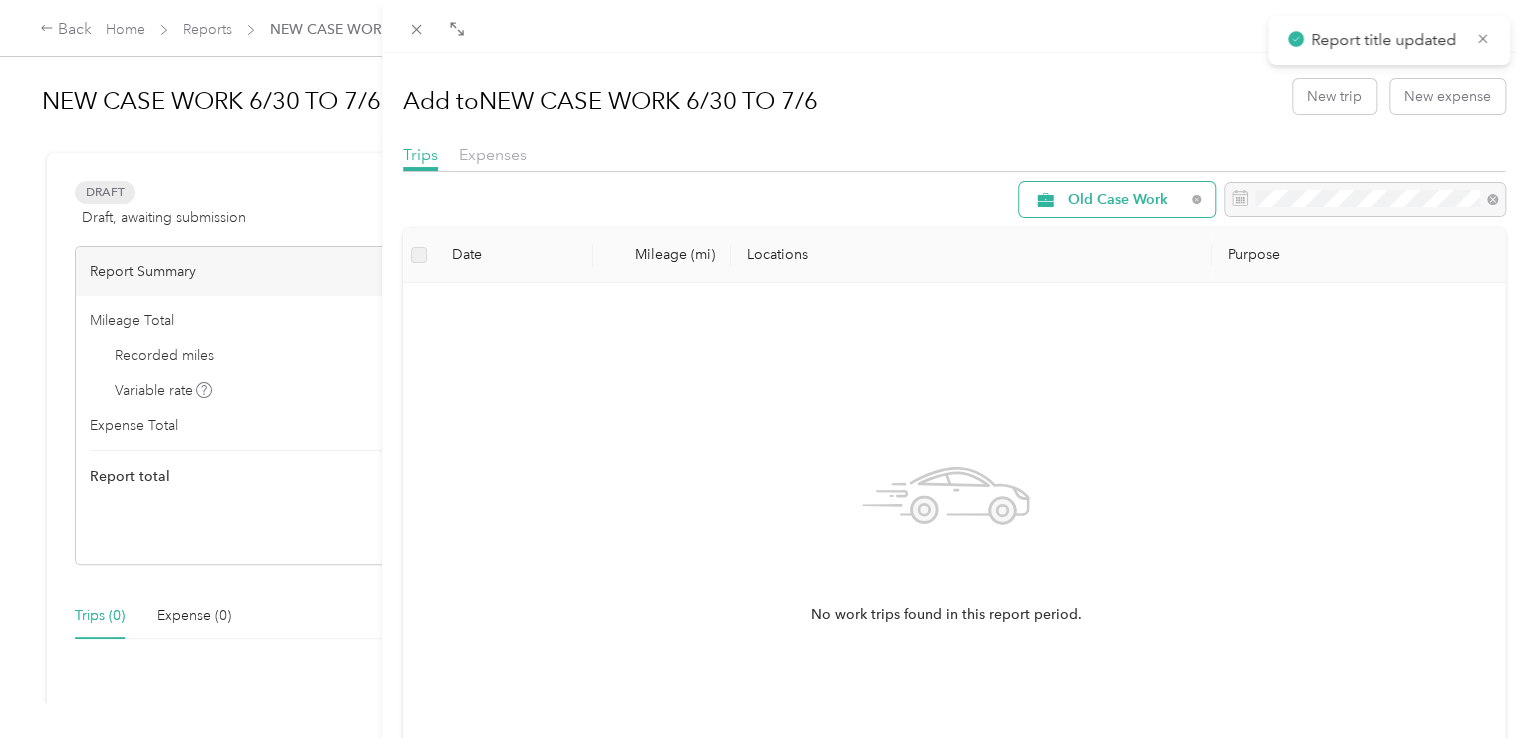 click on "Old Case Work" at bounding box center [1117, 199] 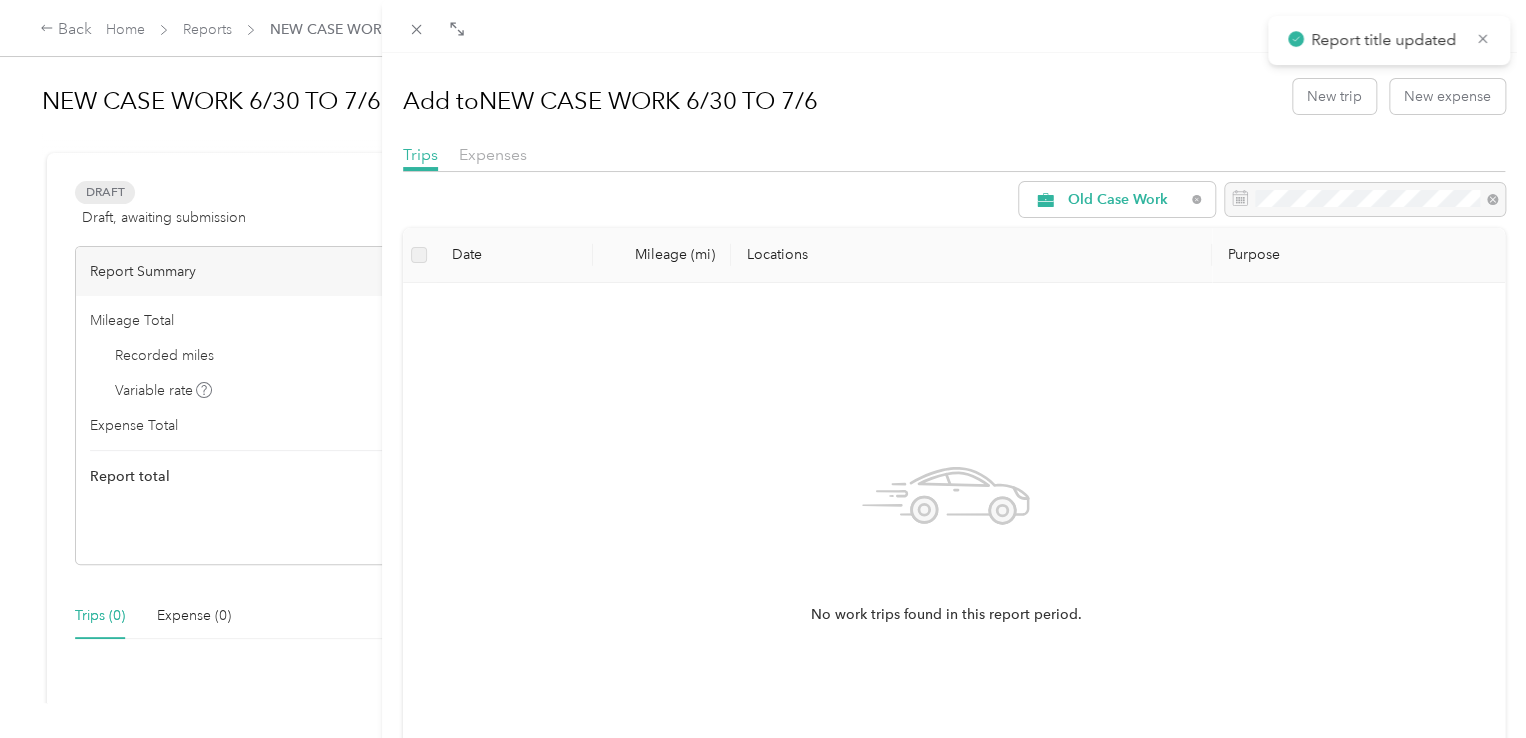 click on "All Purposes" at bounding box center (1118, 235) 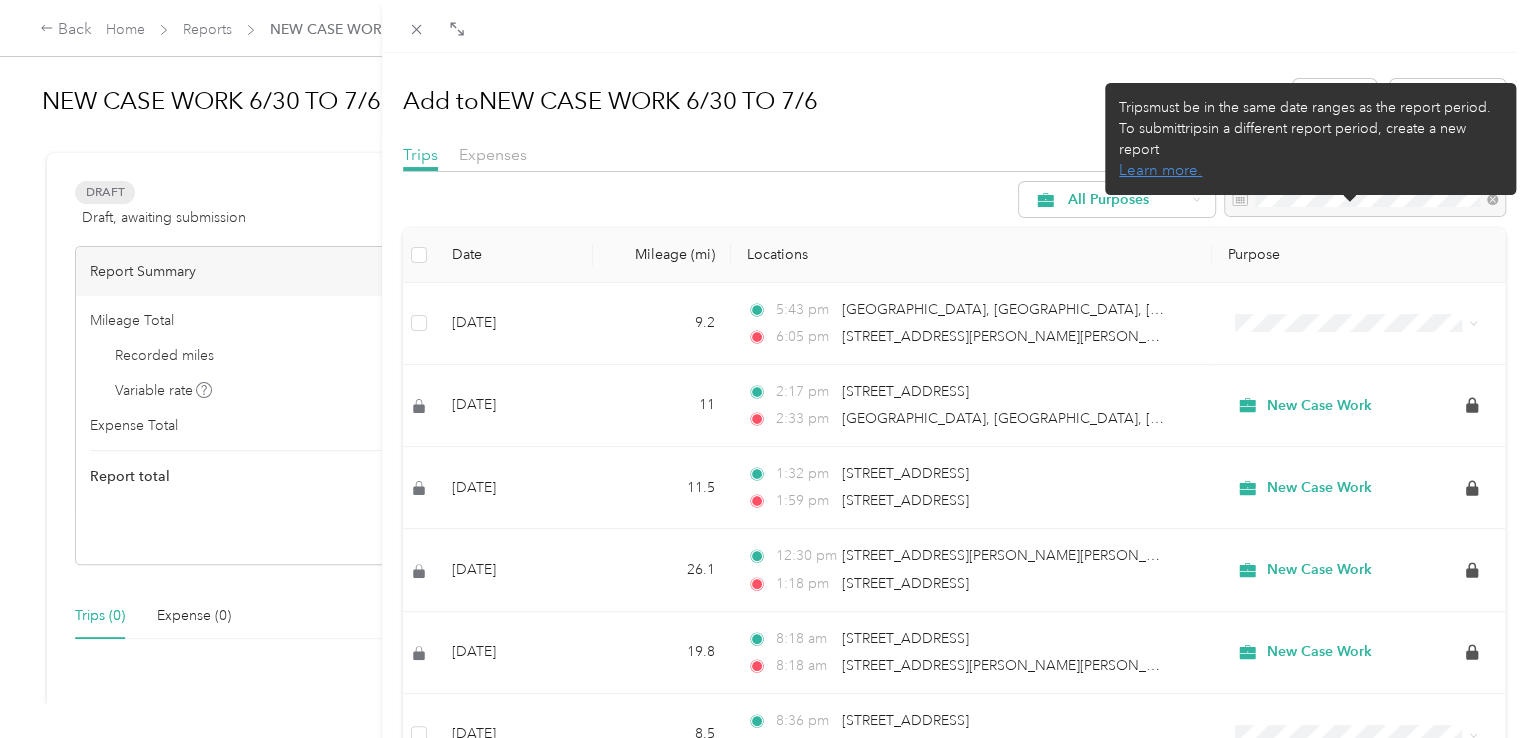 click at bounding box center (1365, 200) 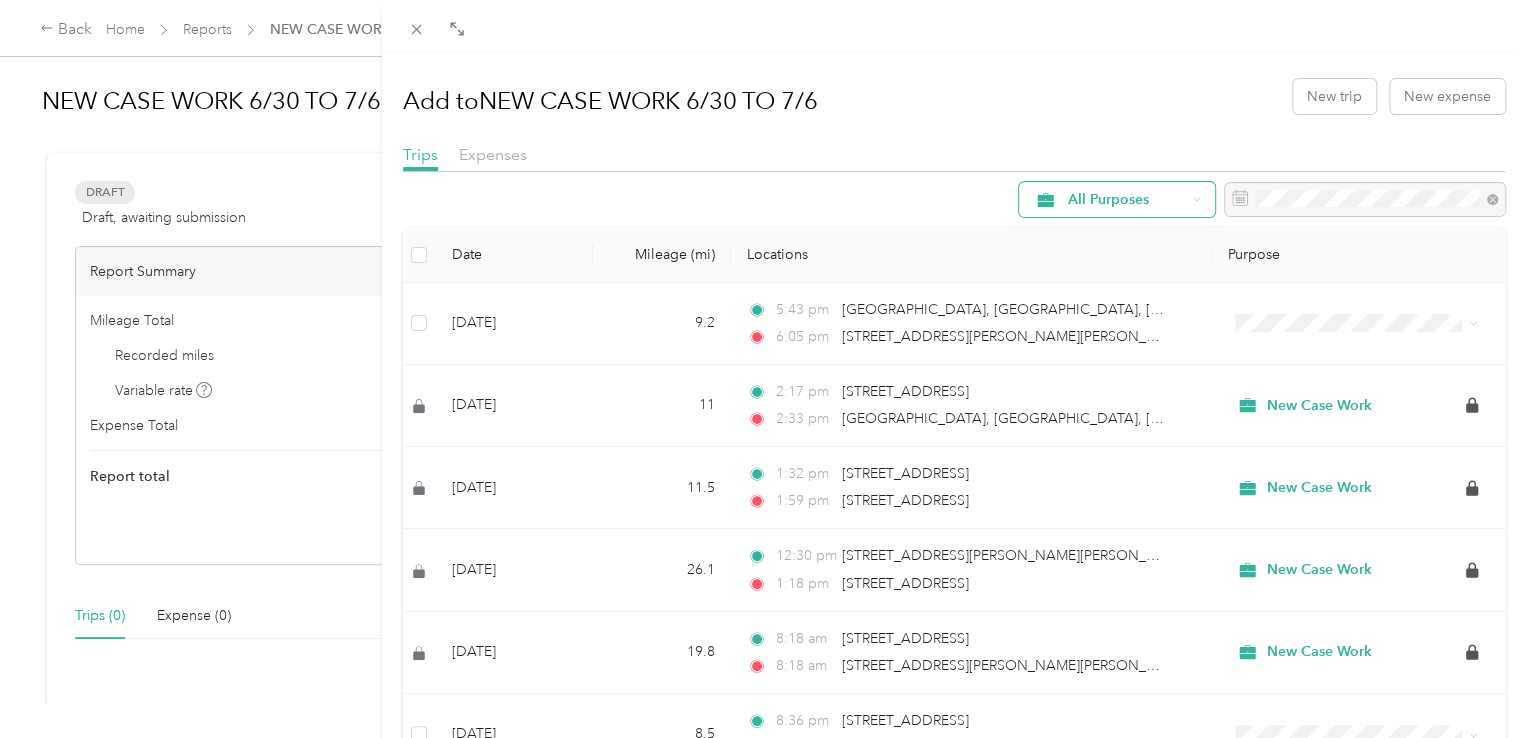 click on "All Purposes" at bounding box center (1126, 200) 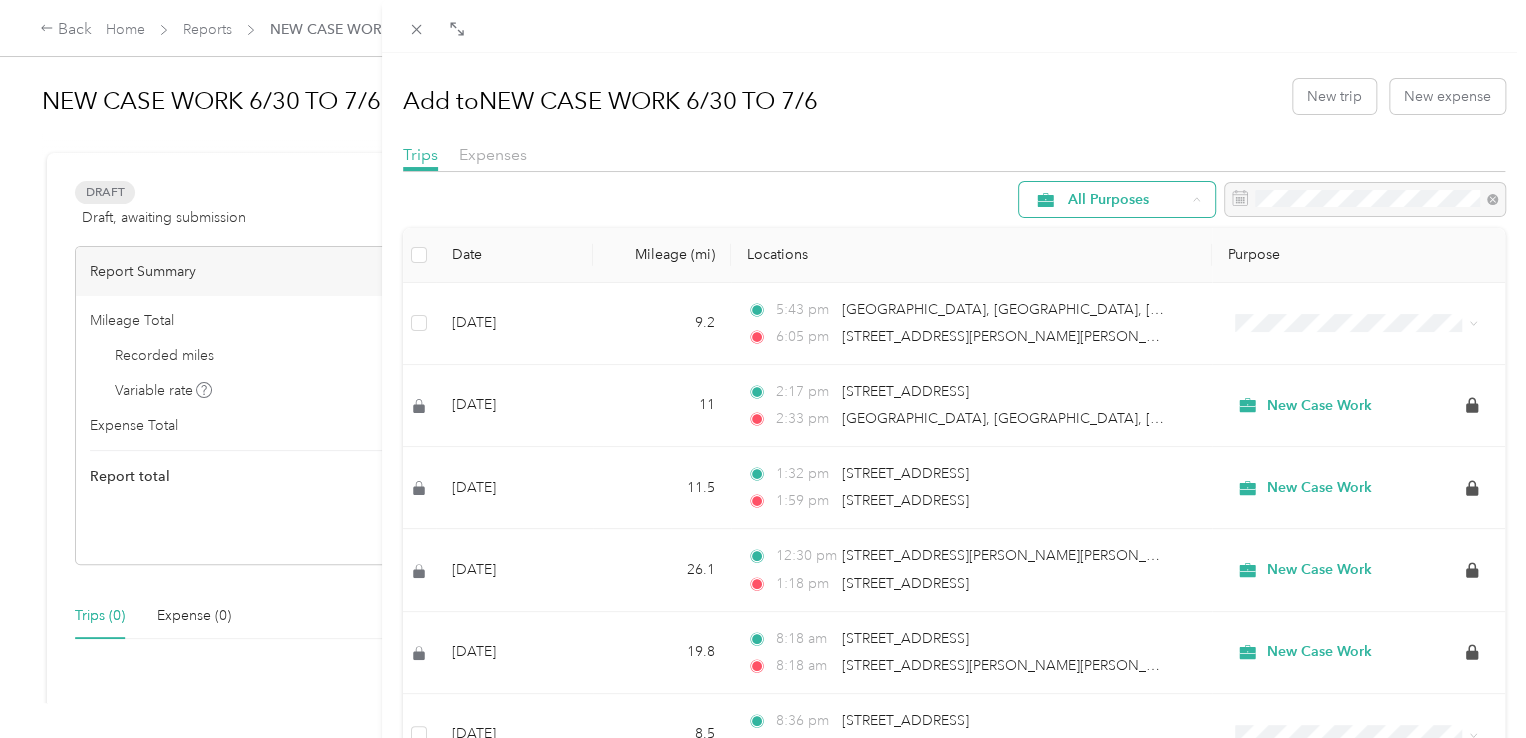 click on "All Purposes" at bounding box center (1126, 200) 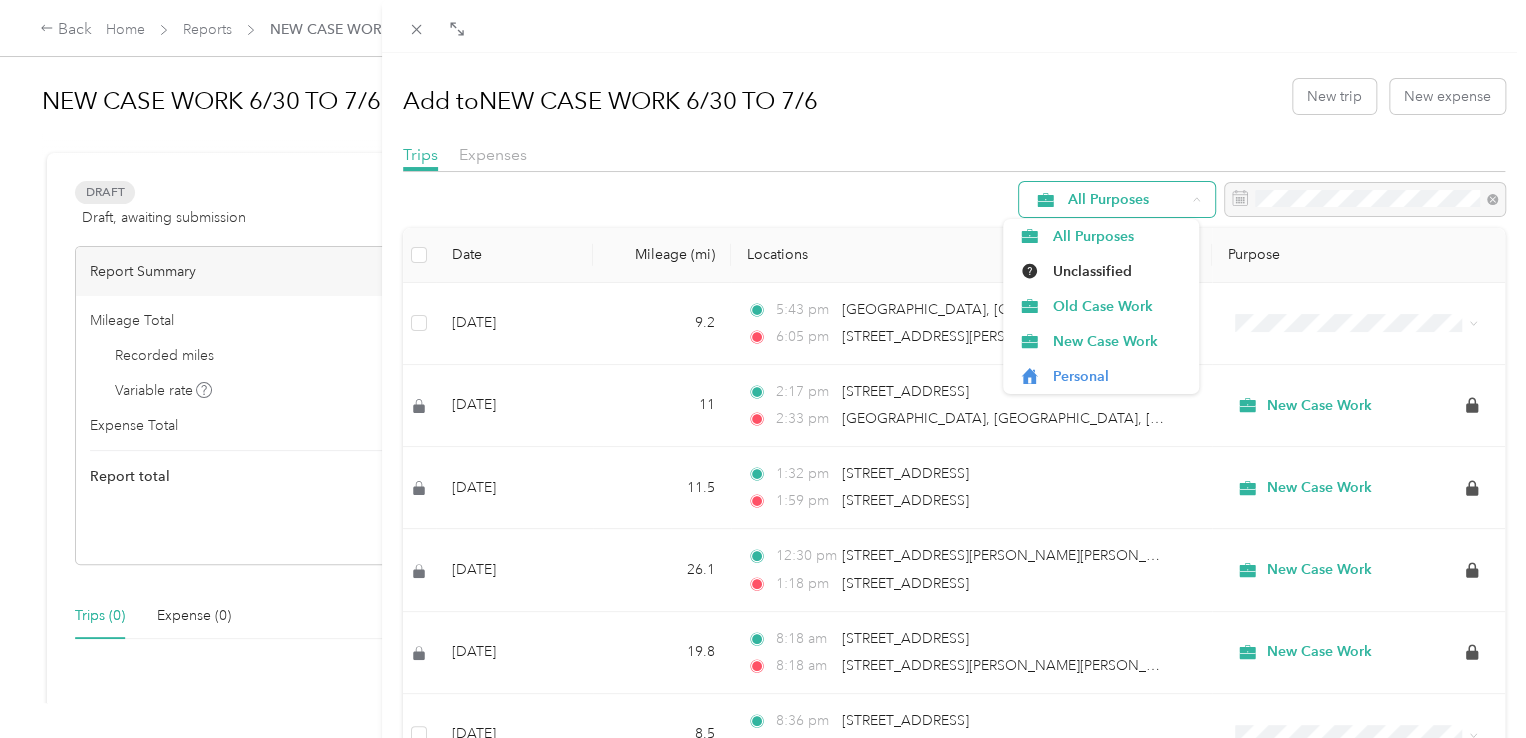 click on "All Purposes" at bounding box center [1126, 200] 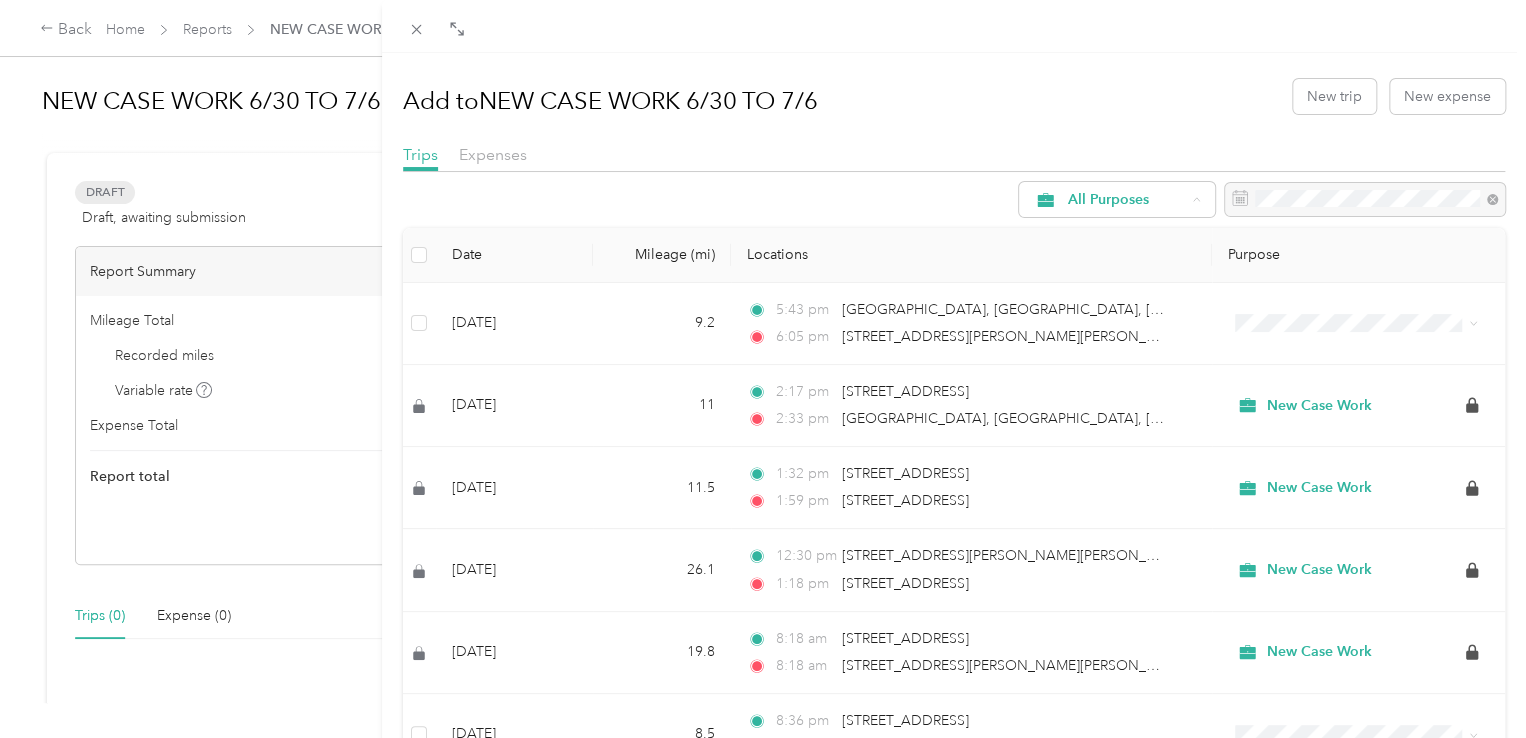 click at bounding box center (954, 177) 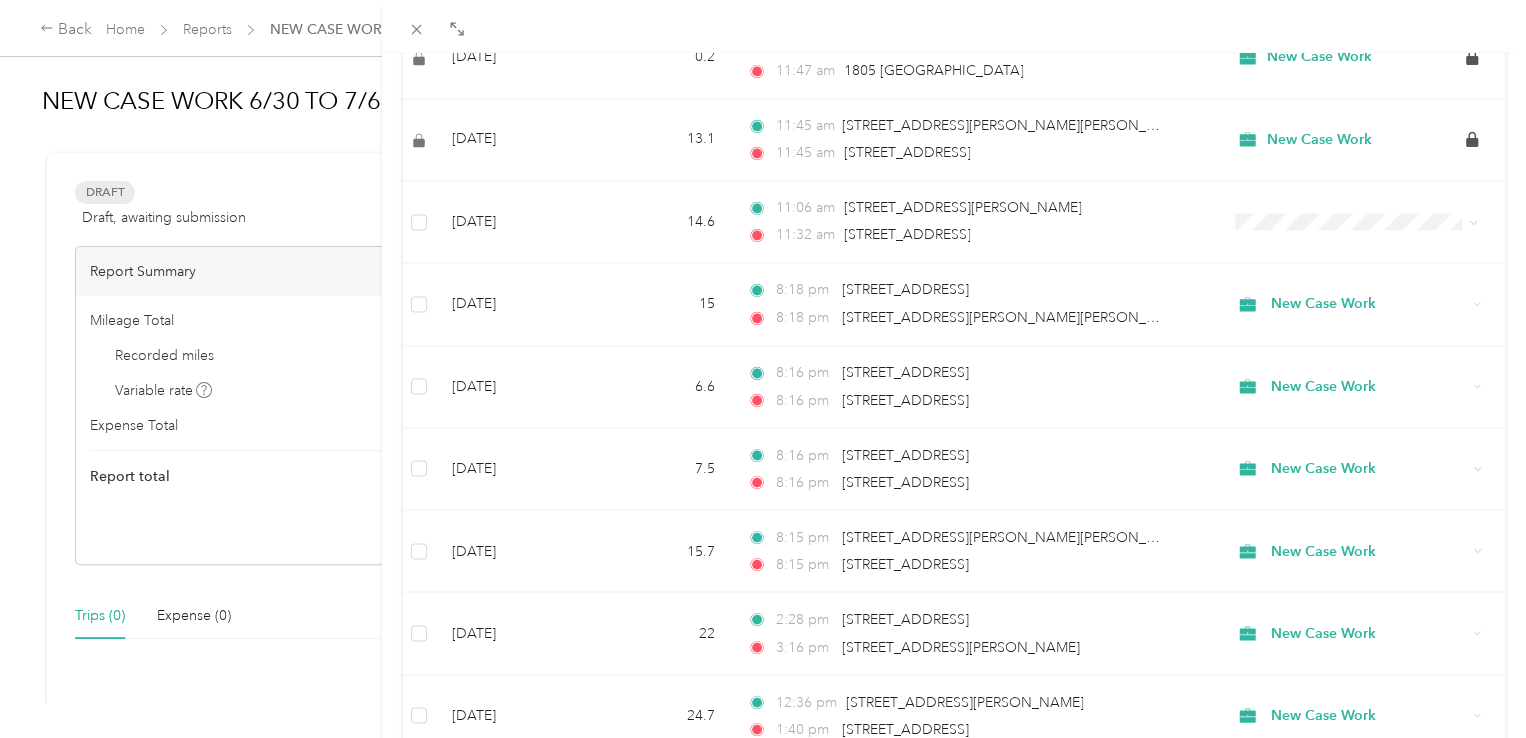 scroll, scrollTop: 0, scrollLeft: 0, axis: both 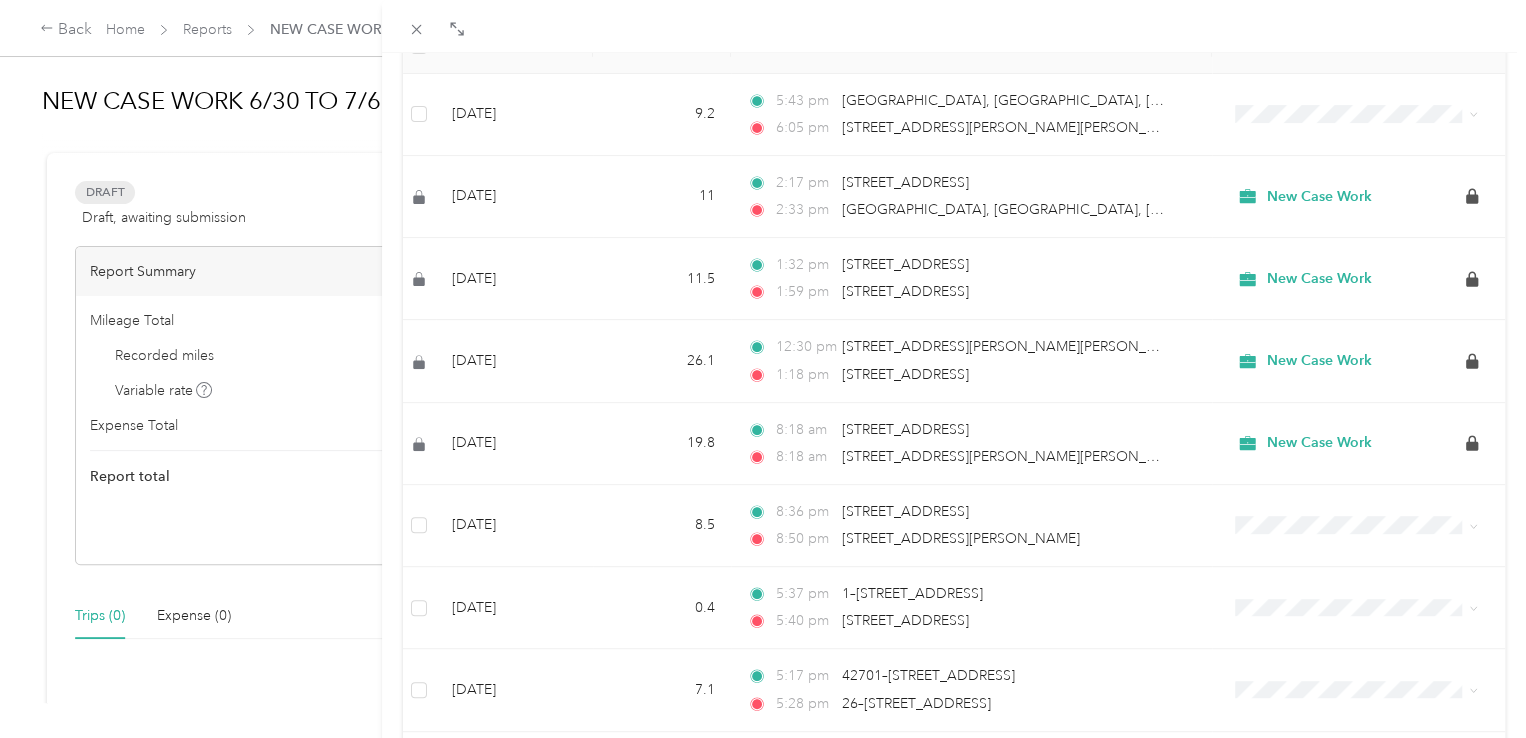 drag, startPoint x: 1496, startPoint y: 219, endPoint x: 1530, endPoint y: 57, distance: 165.52945 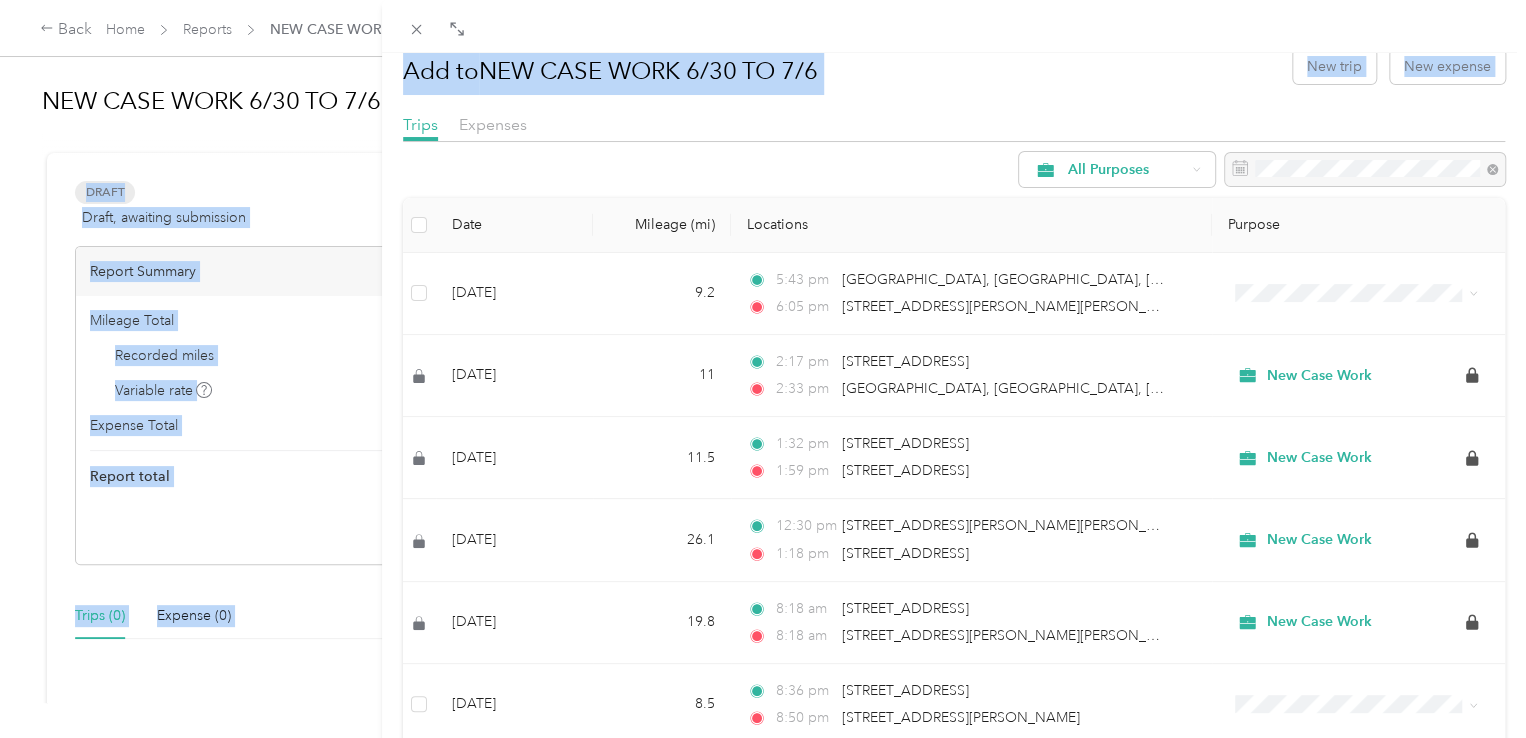 scroll, scrollTop: 18, scrollLeft: 0, axis: vertical 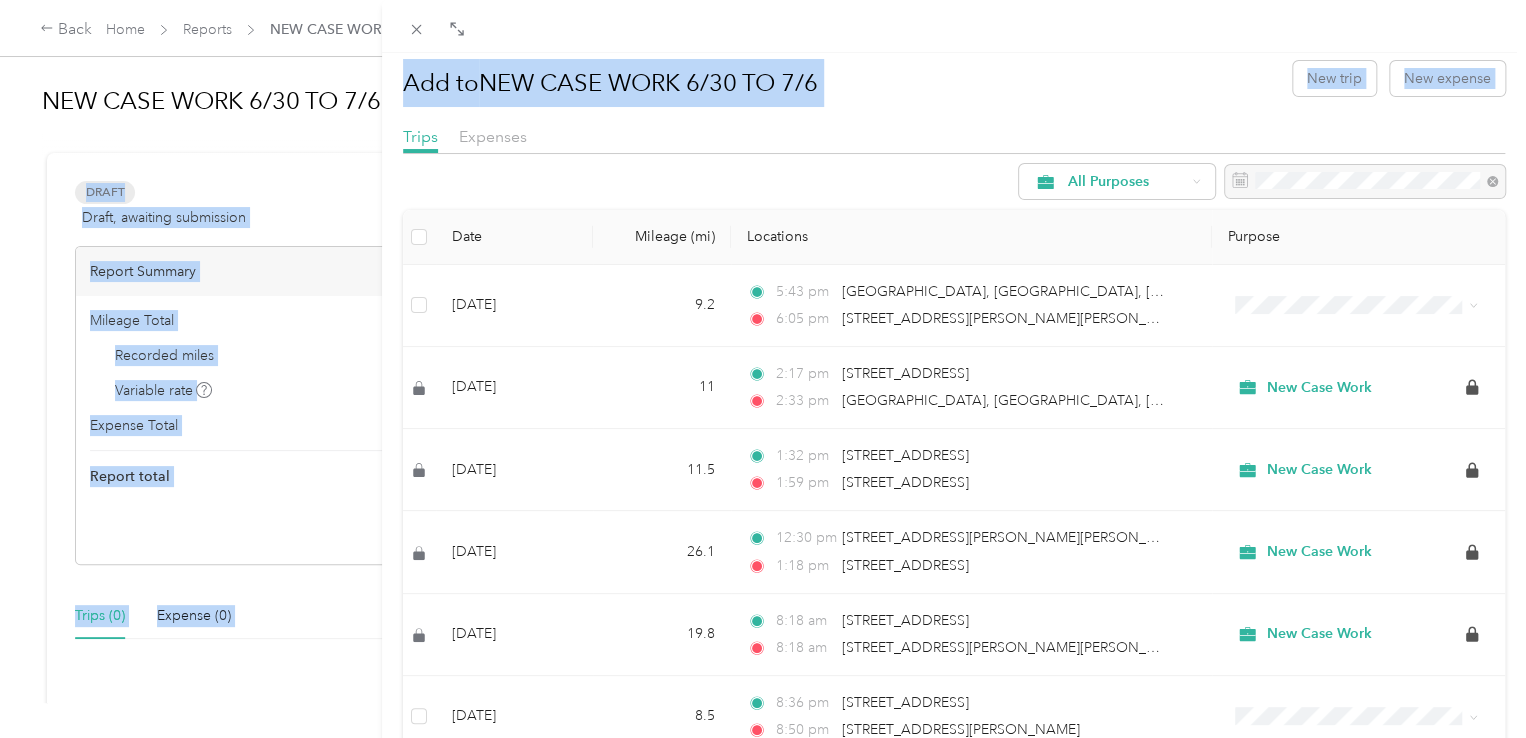 click on "Locations" at bounding box center (971, 237) 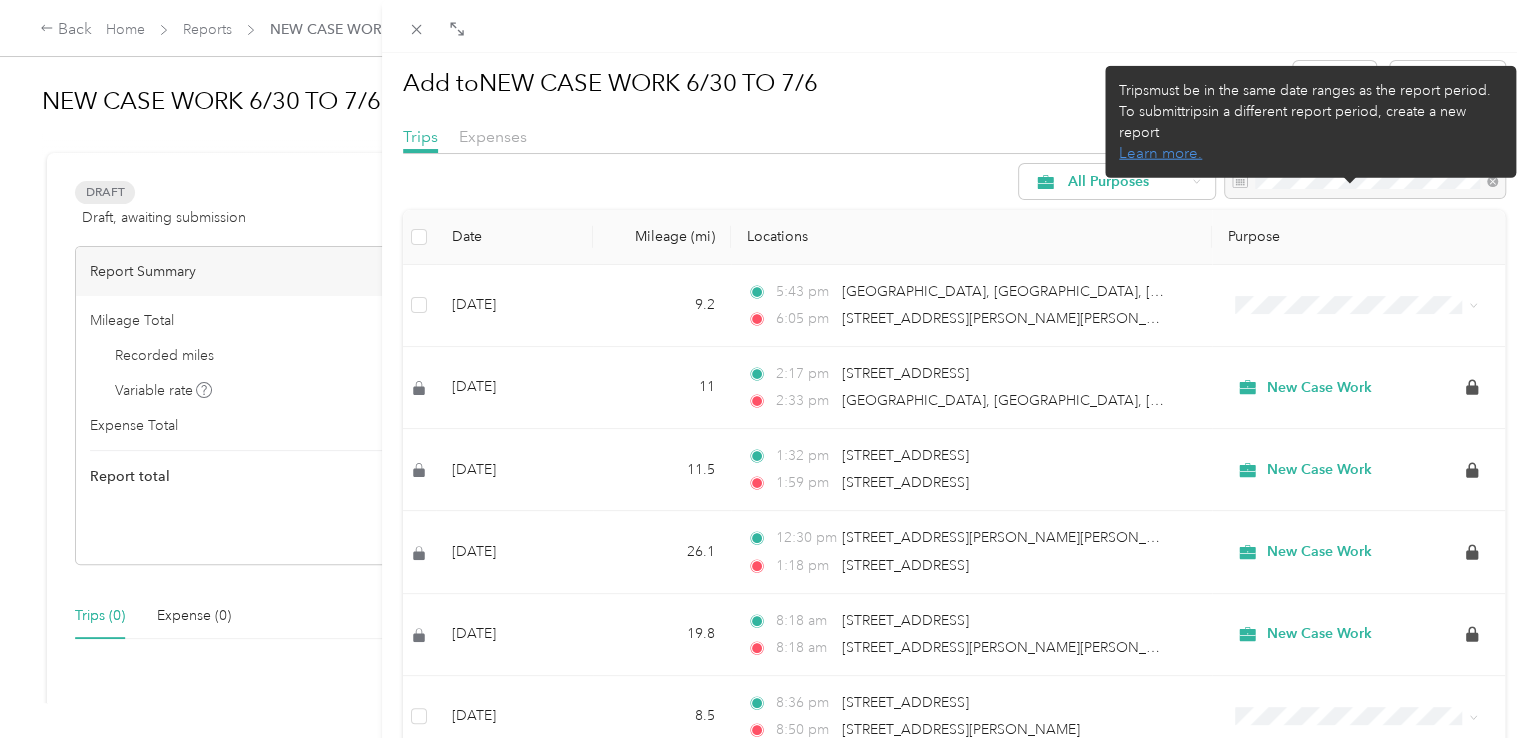 click at bounding box center (1365, 182) 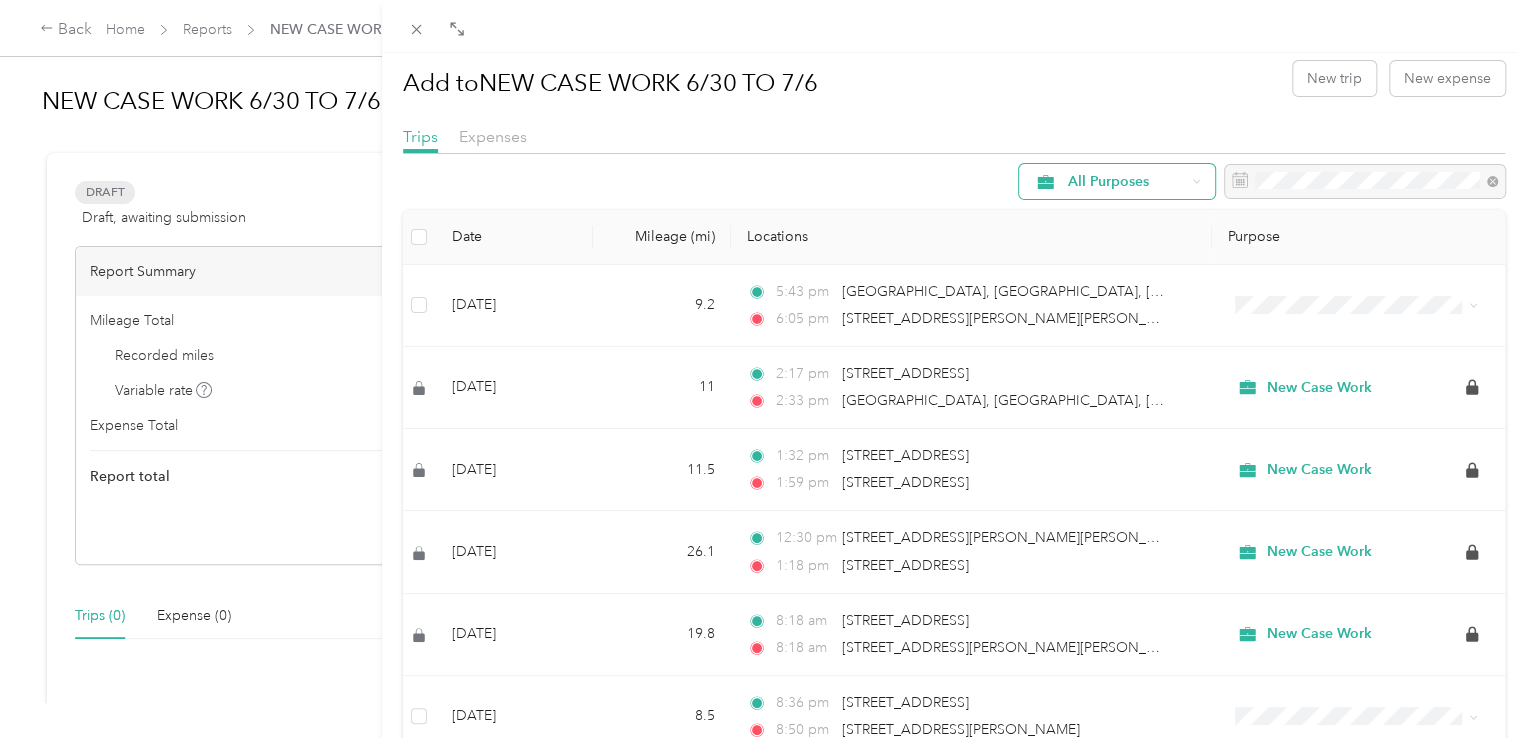click on "All Purposes" at bounding box center [1126, 182] 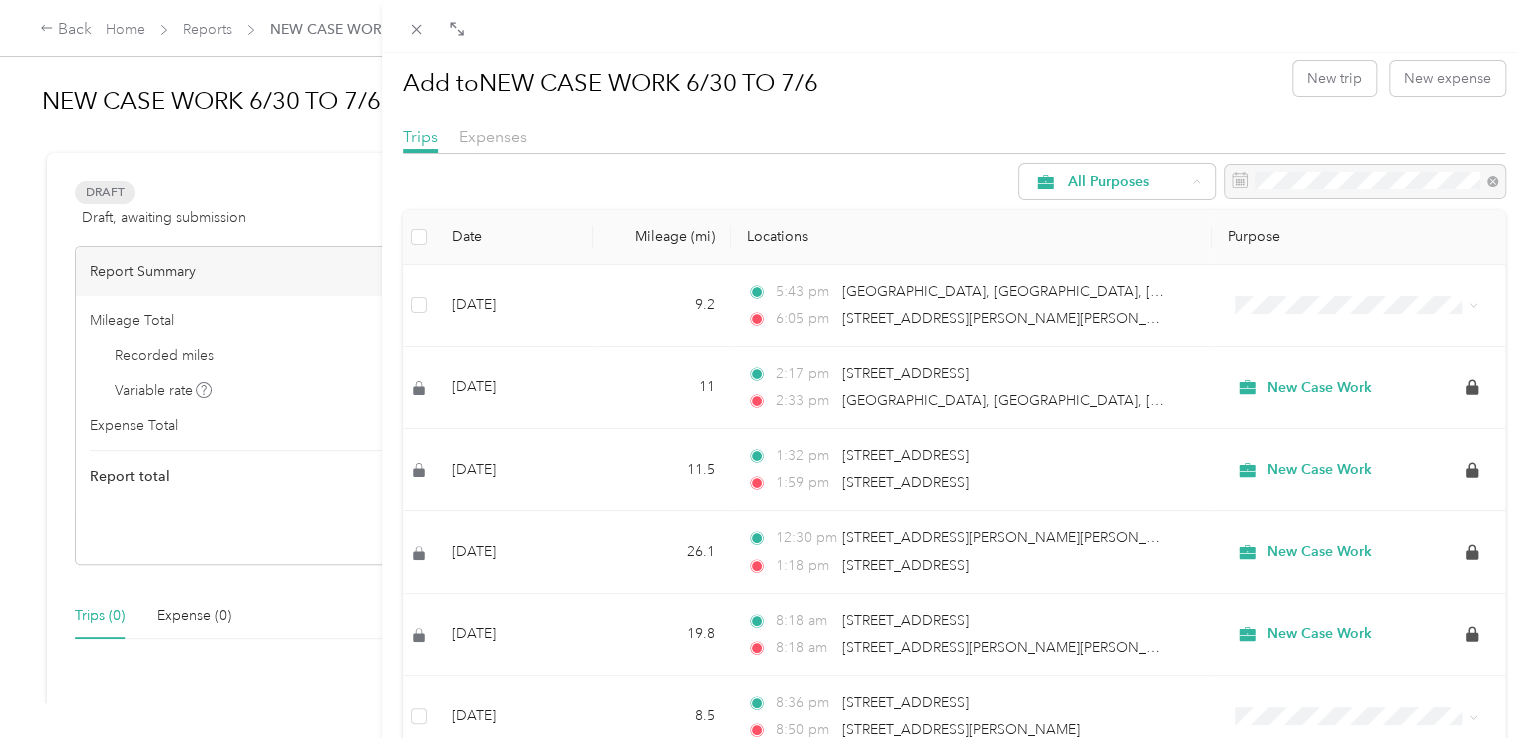 click on "Unclassified" at bounding box center (1118, 252) 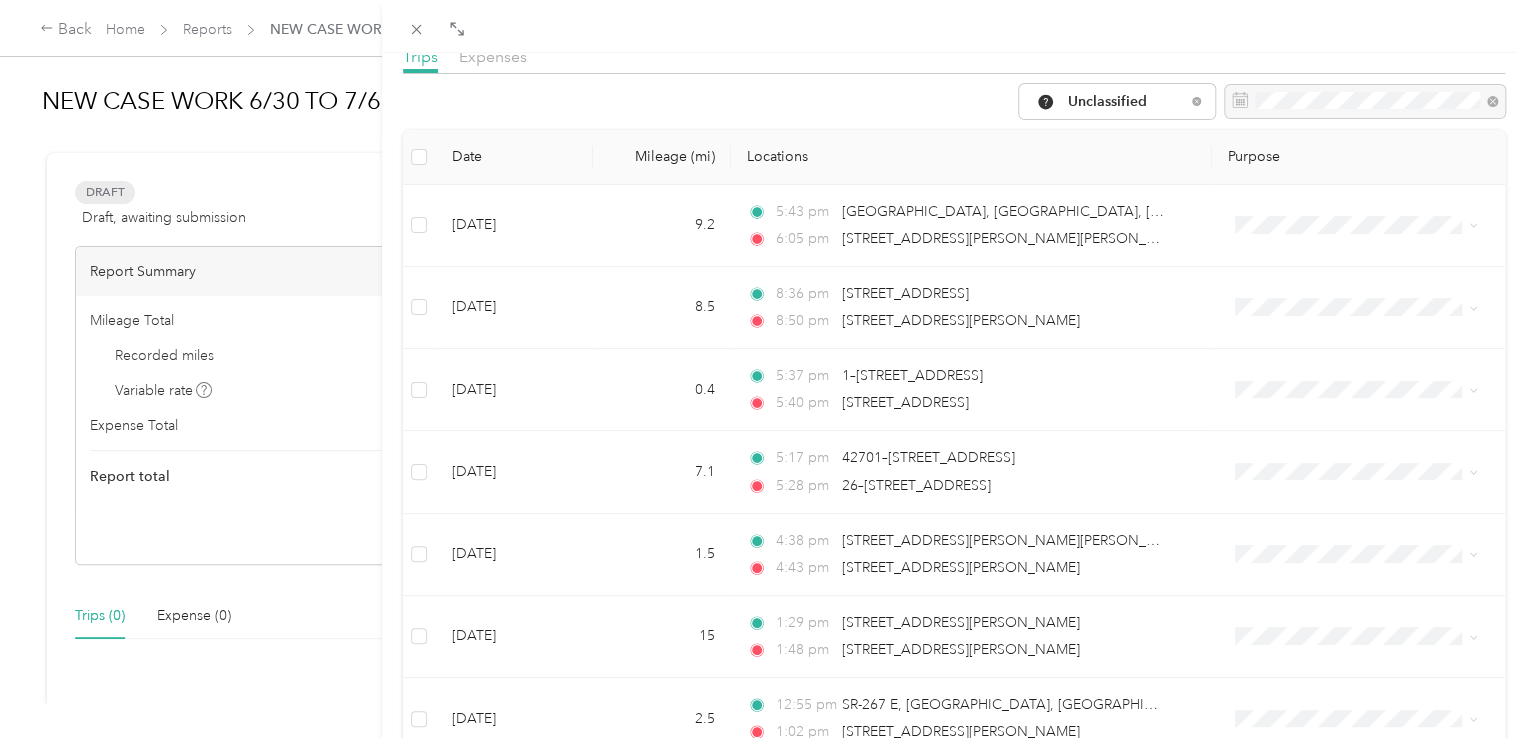 scroll, scrollTop: 0, scrollLeft: 0, axis: both 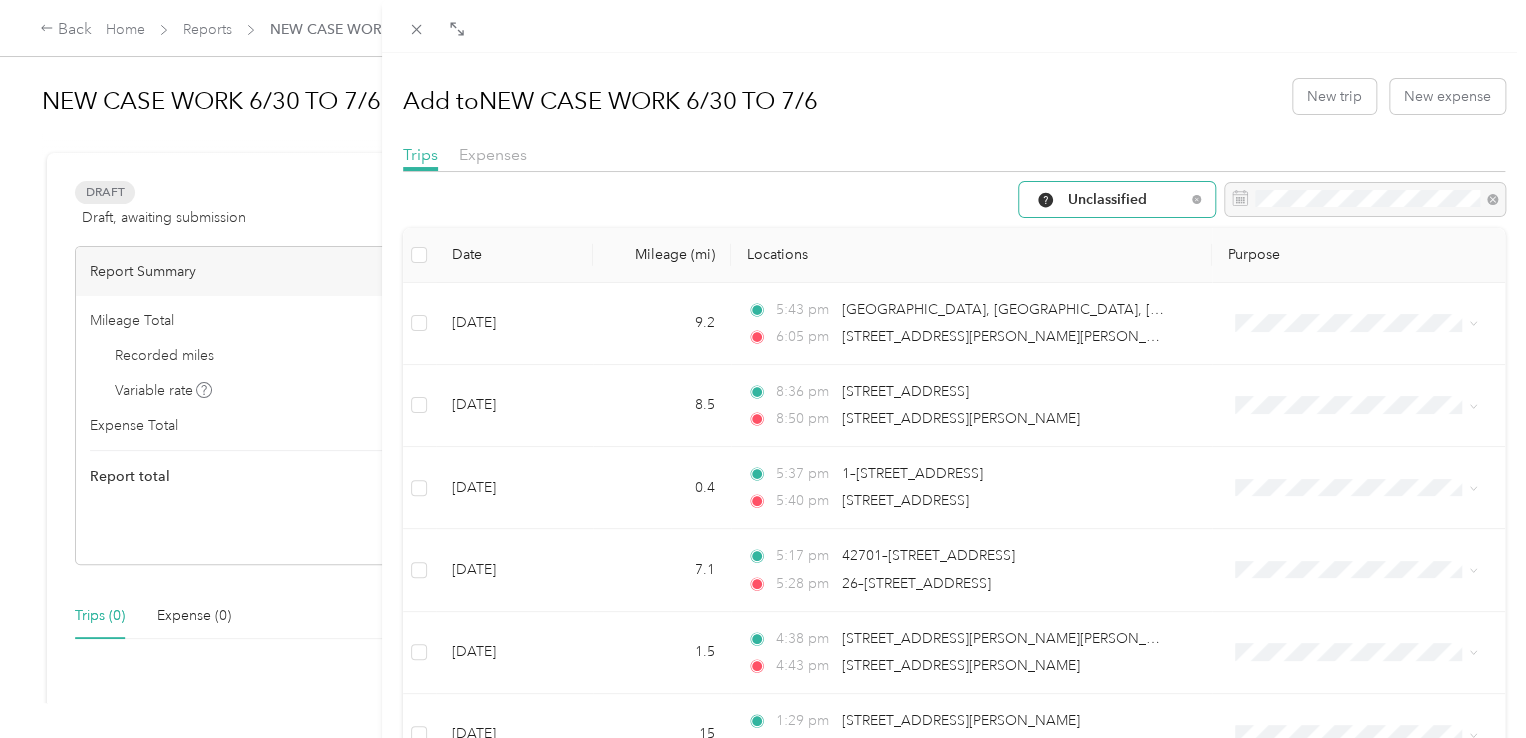 click on "Unclassified" at bounding box center (1126, 200) 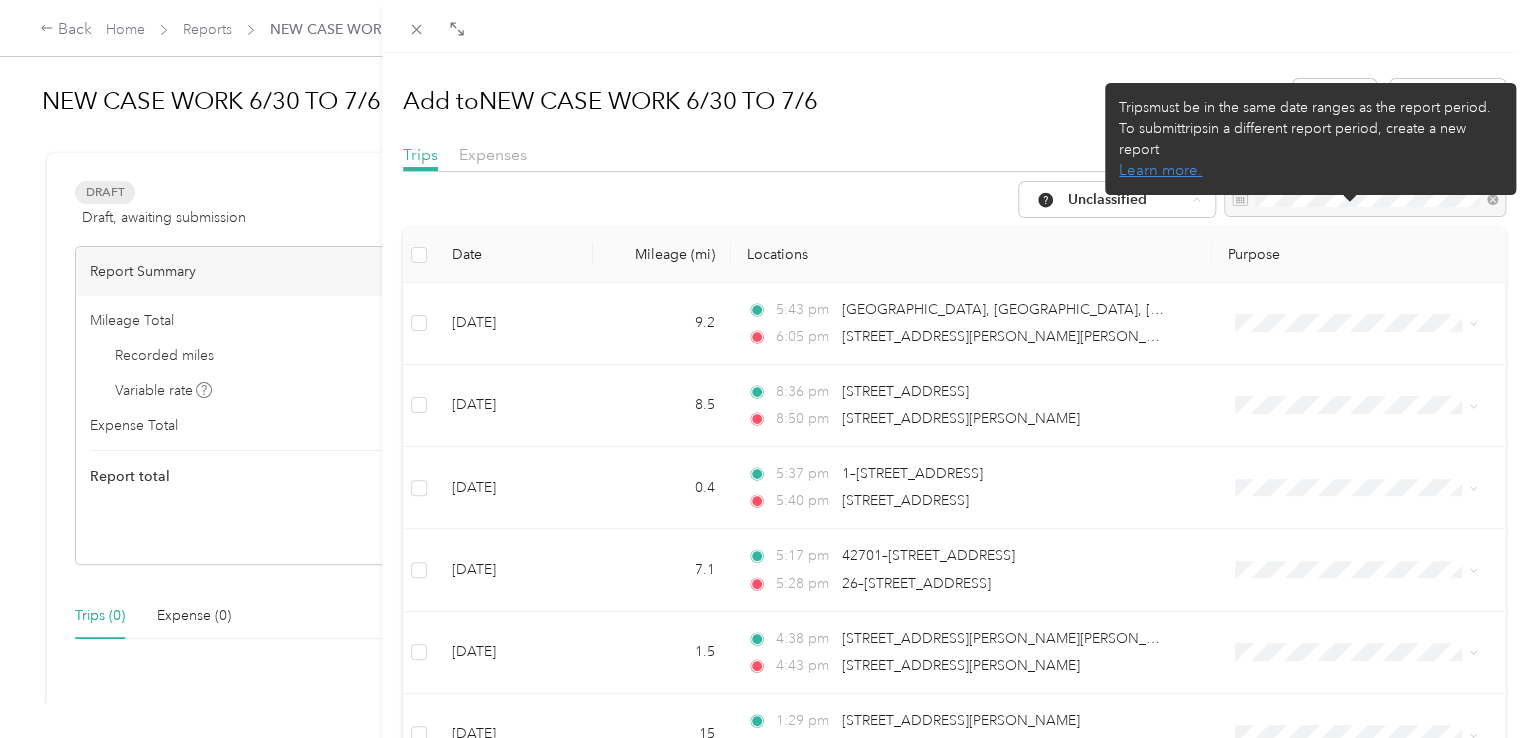 click at bounding box center (1365, 200) 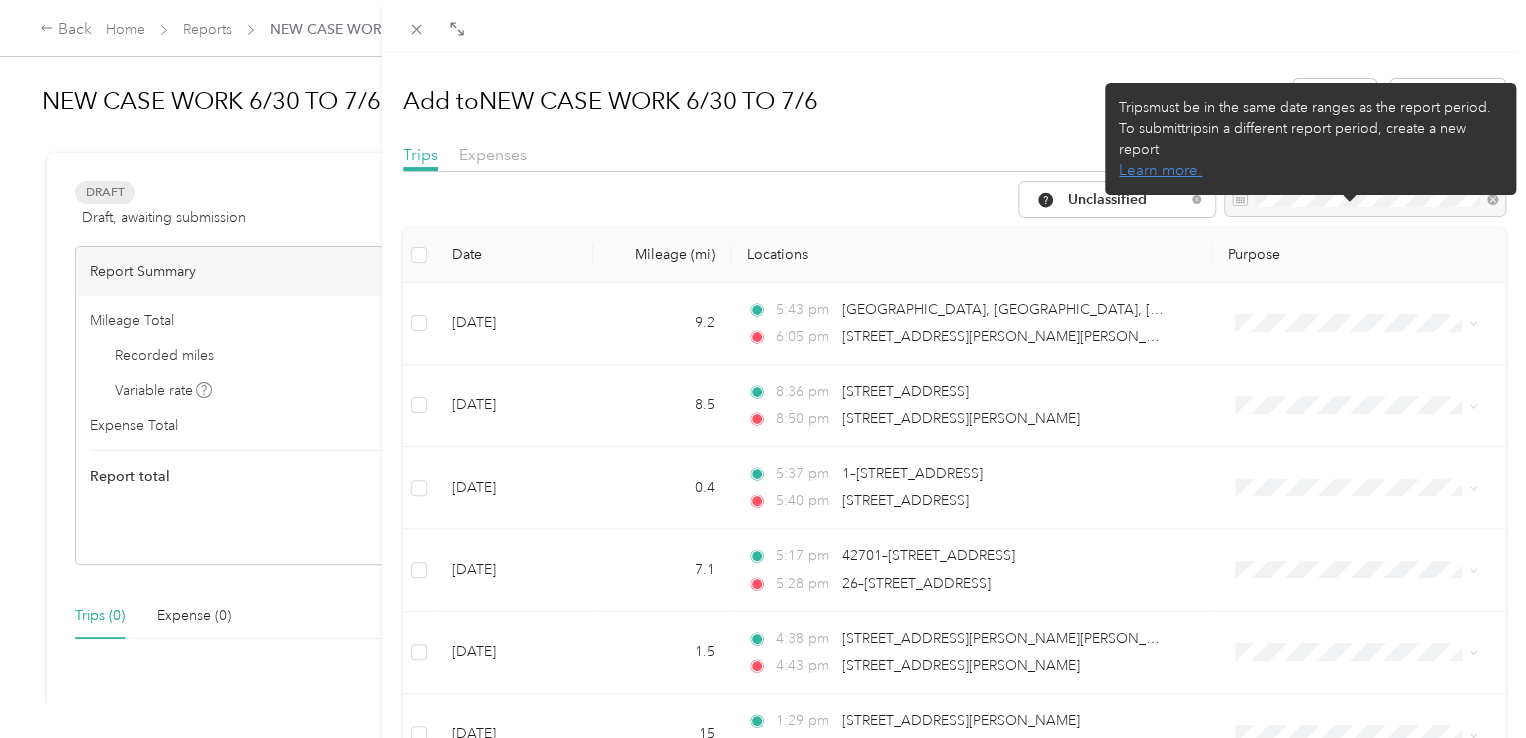 click at bounding box center (1365, 200) 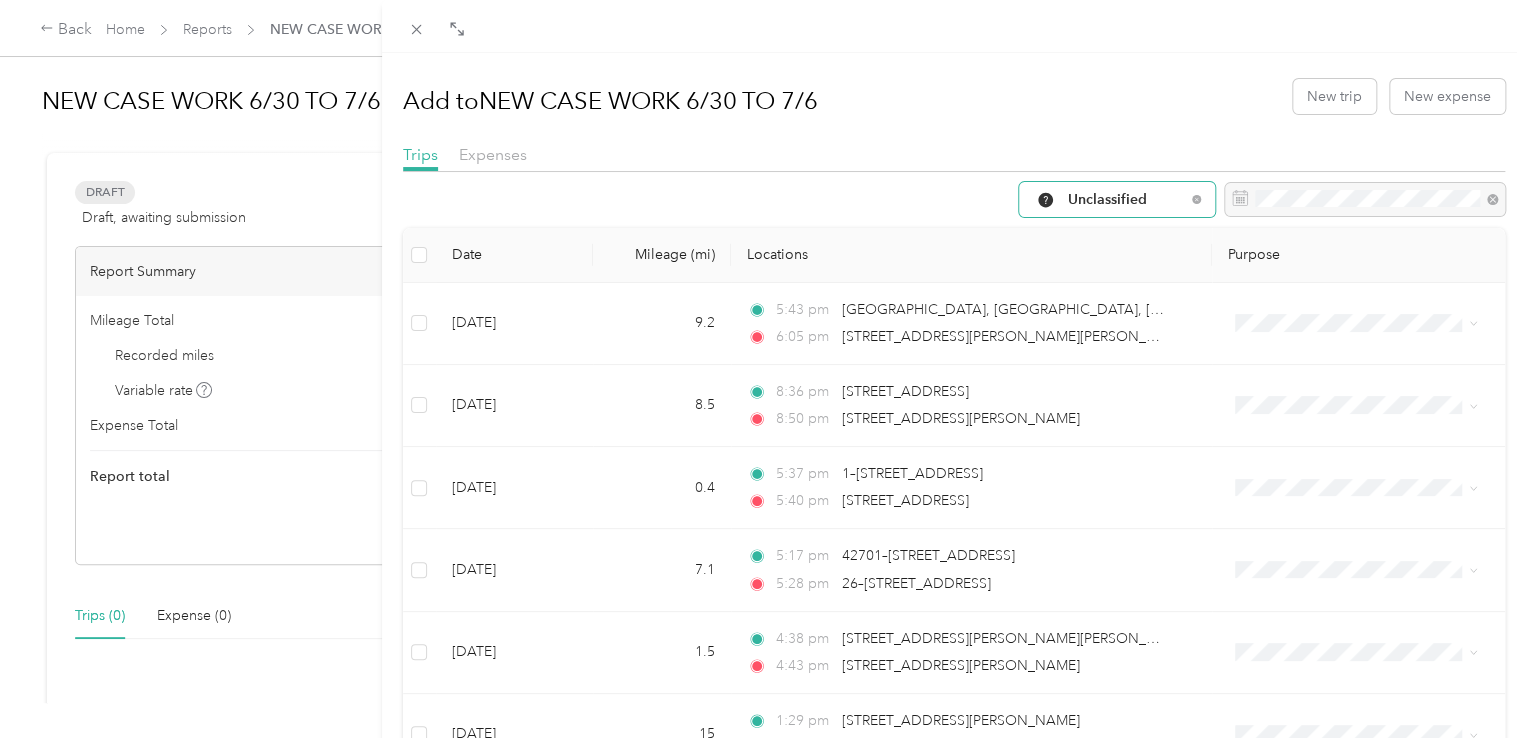 click on "Unclassified" at bounding box center [1126, 200] 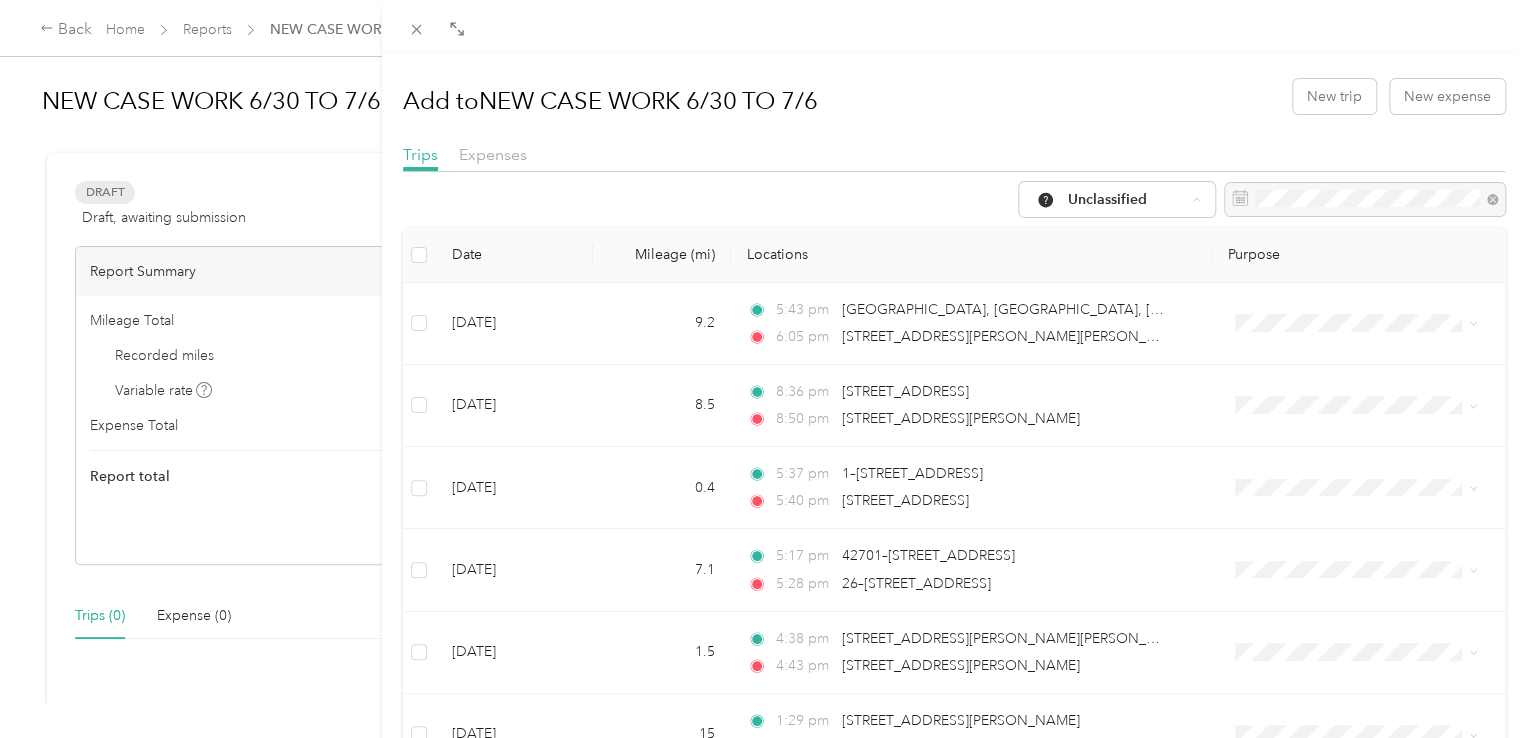 click on "All Purposes" at bounding box center (1118, 236) 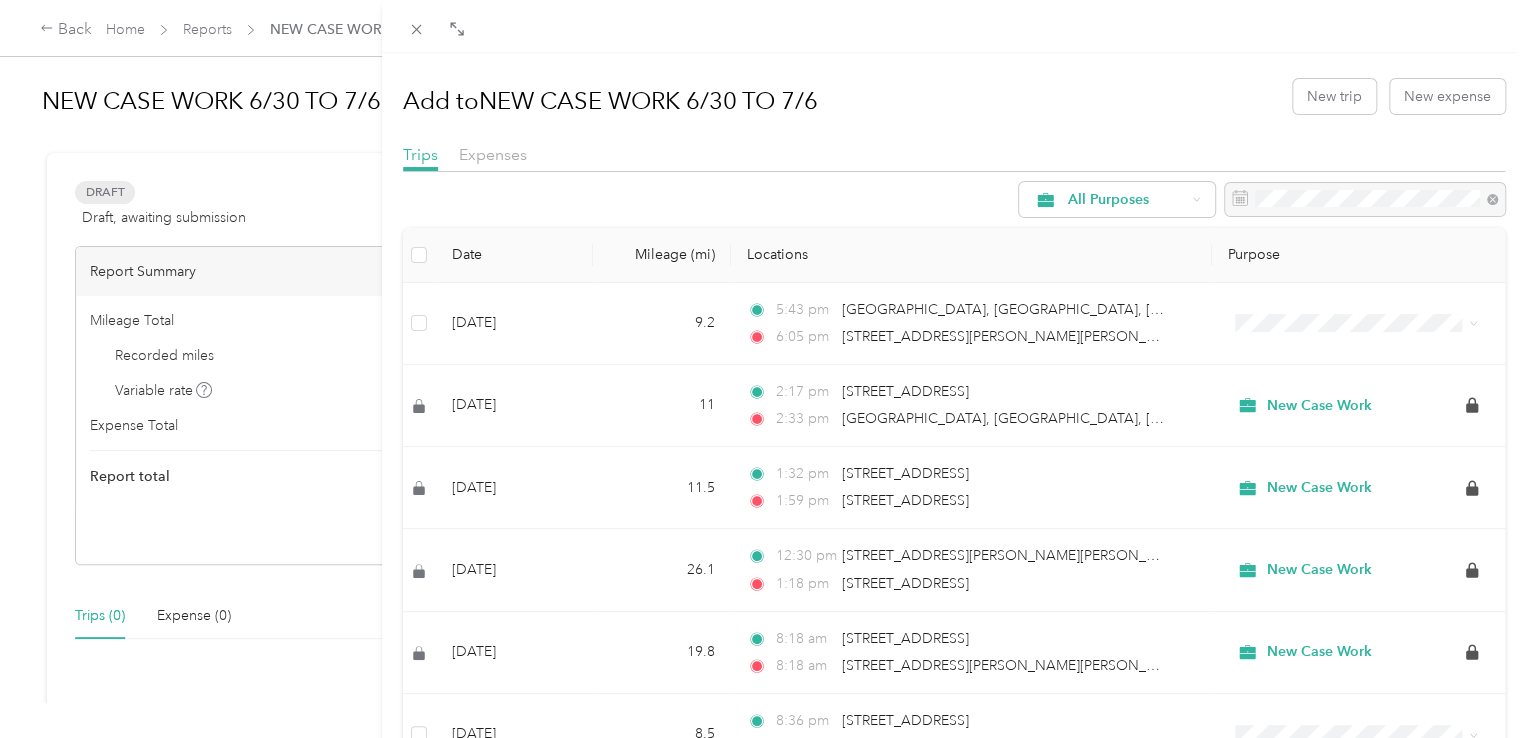 click at bounding box center [1365, 200] 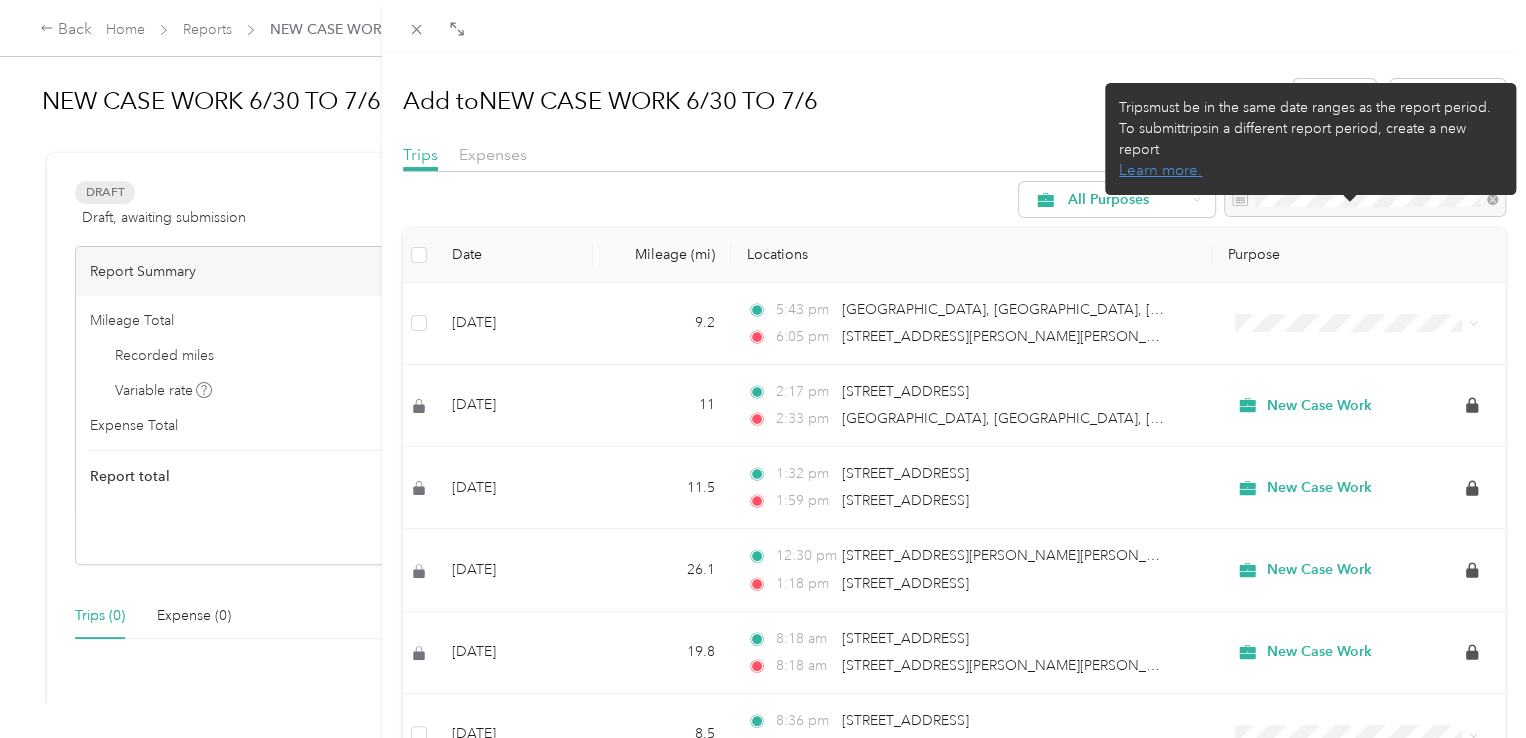 click at bounding box center [1365, 200] 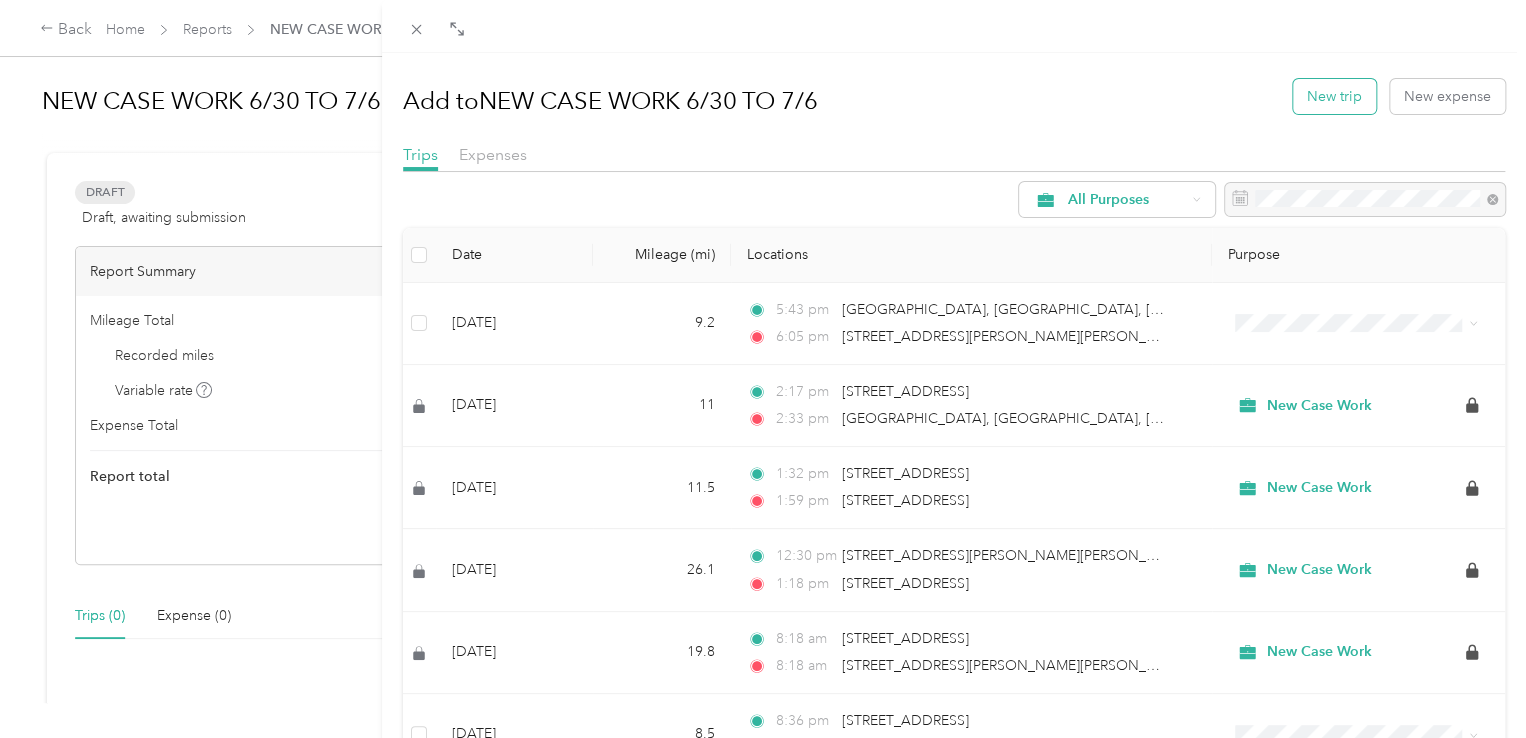 click on "New trip" at bounding box center (1334, 96) 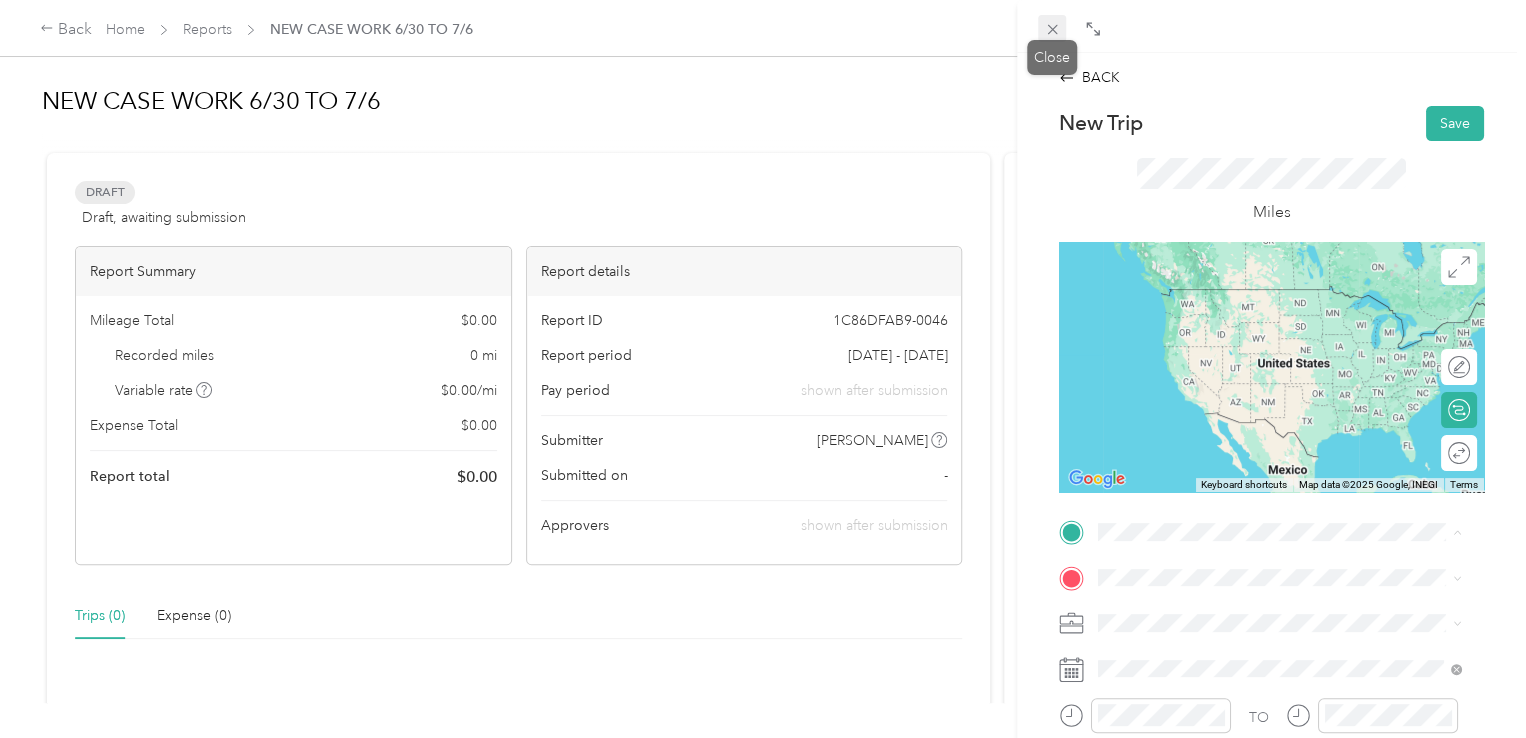 click 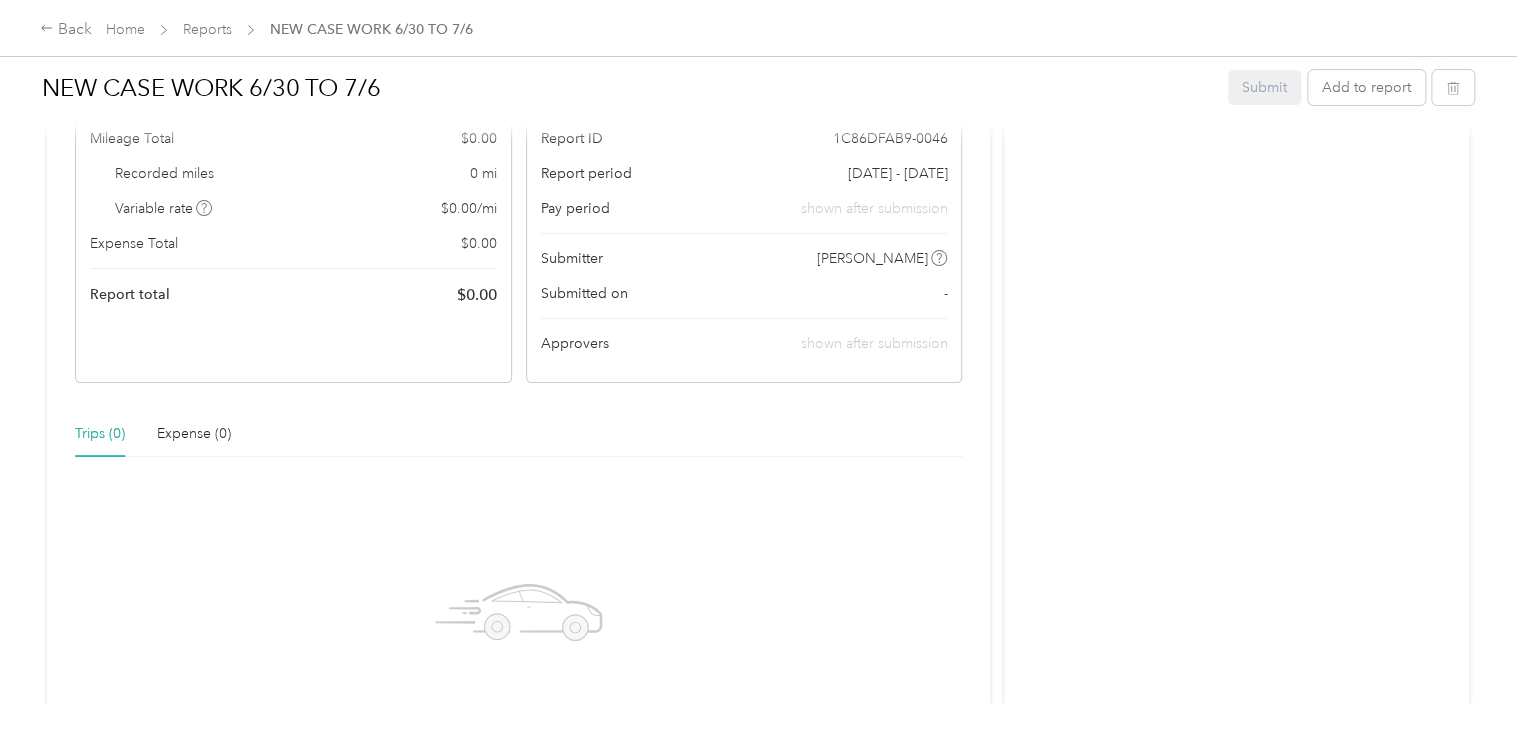 scroll, scrollTop: 0, scrollLeft: 0, axis: both 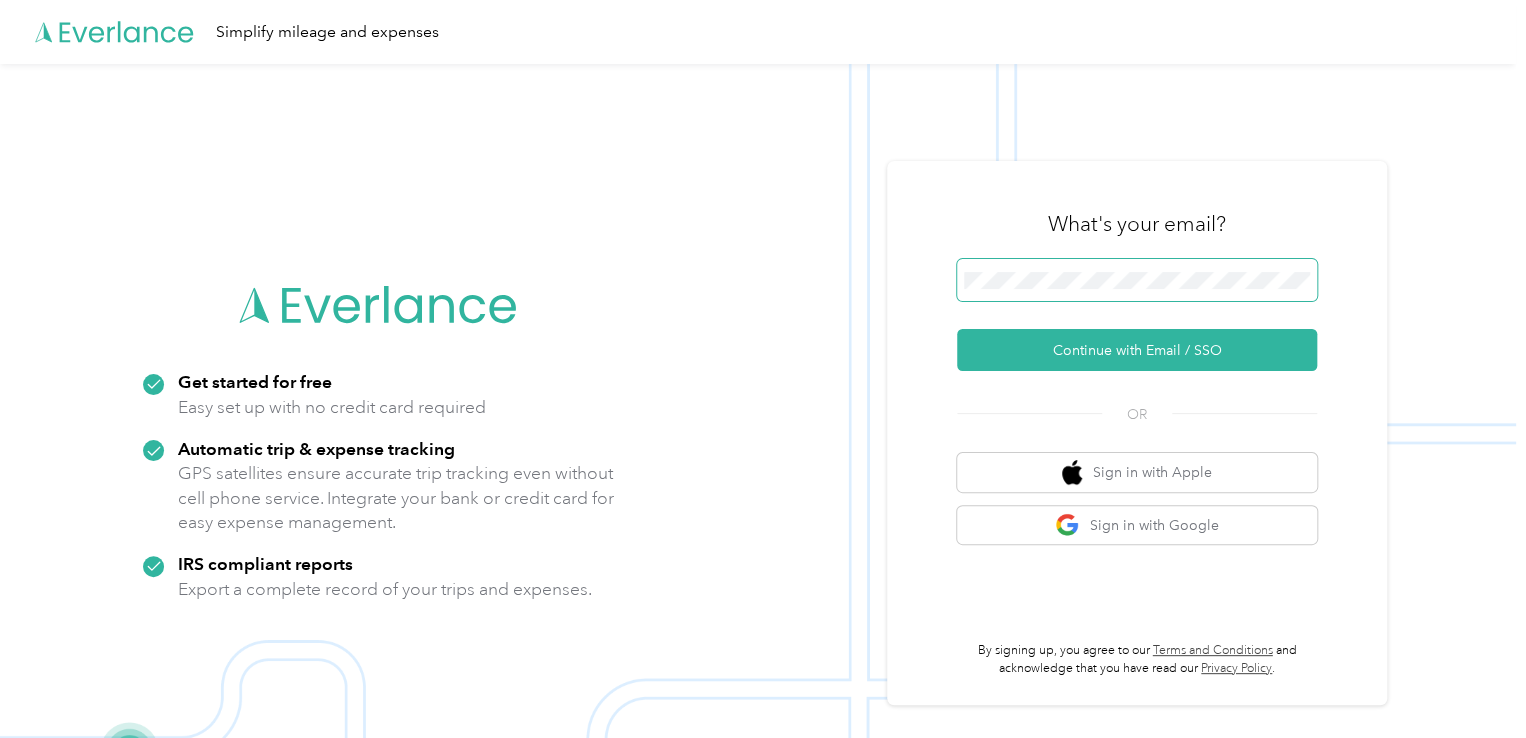 click on "What's your email? Continue with Email / SSO OR Sign in with Apple Sign in with Google By signing up, you agree to our   Terms and Conditions   and acknowledge that you have read our   Privacy Policy ." at bounding box center (1137, 433) 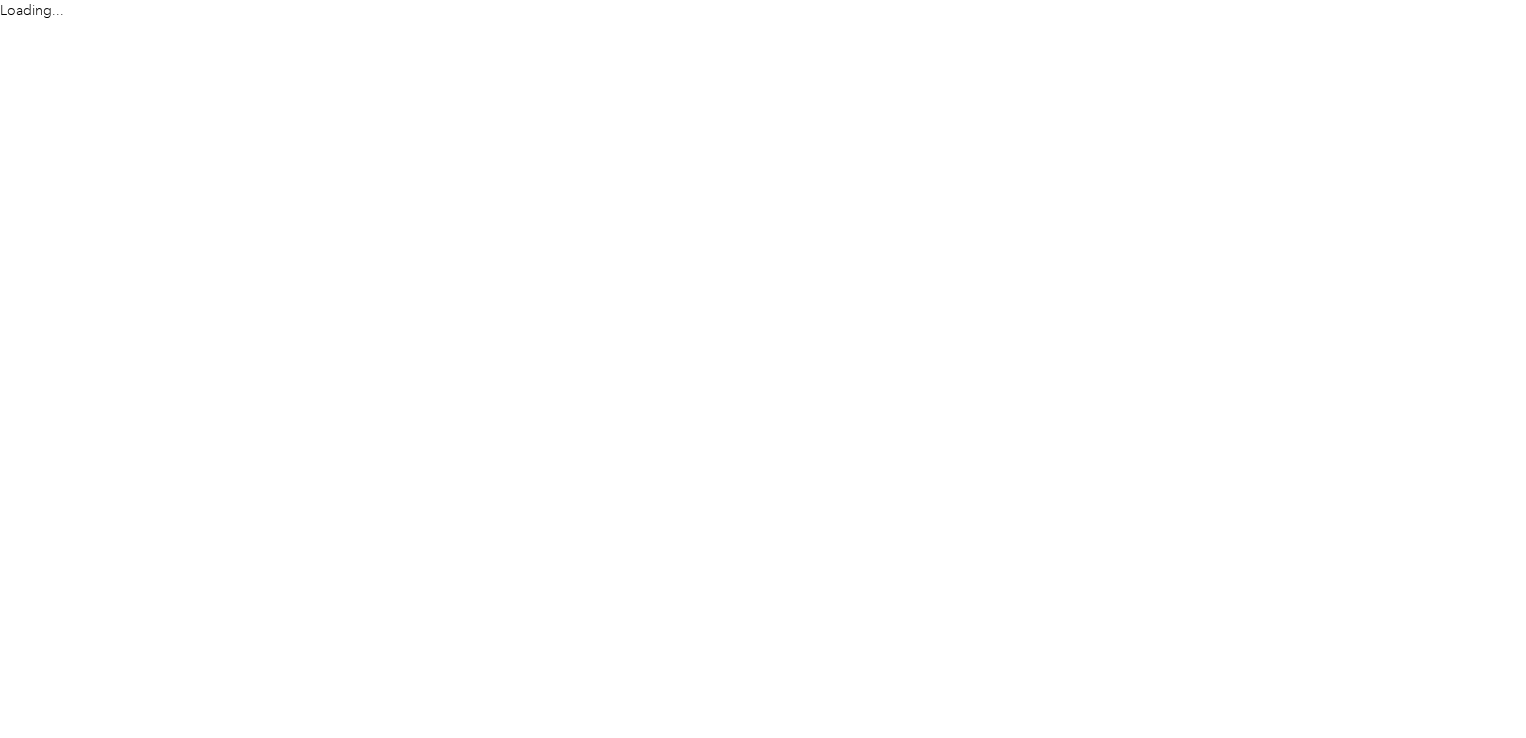 scroll, scrollTop: 0, scrollLeft: 0, axis: both 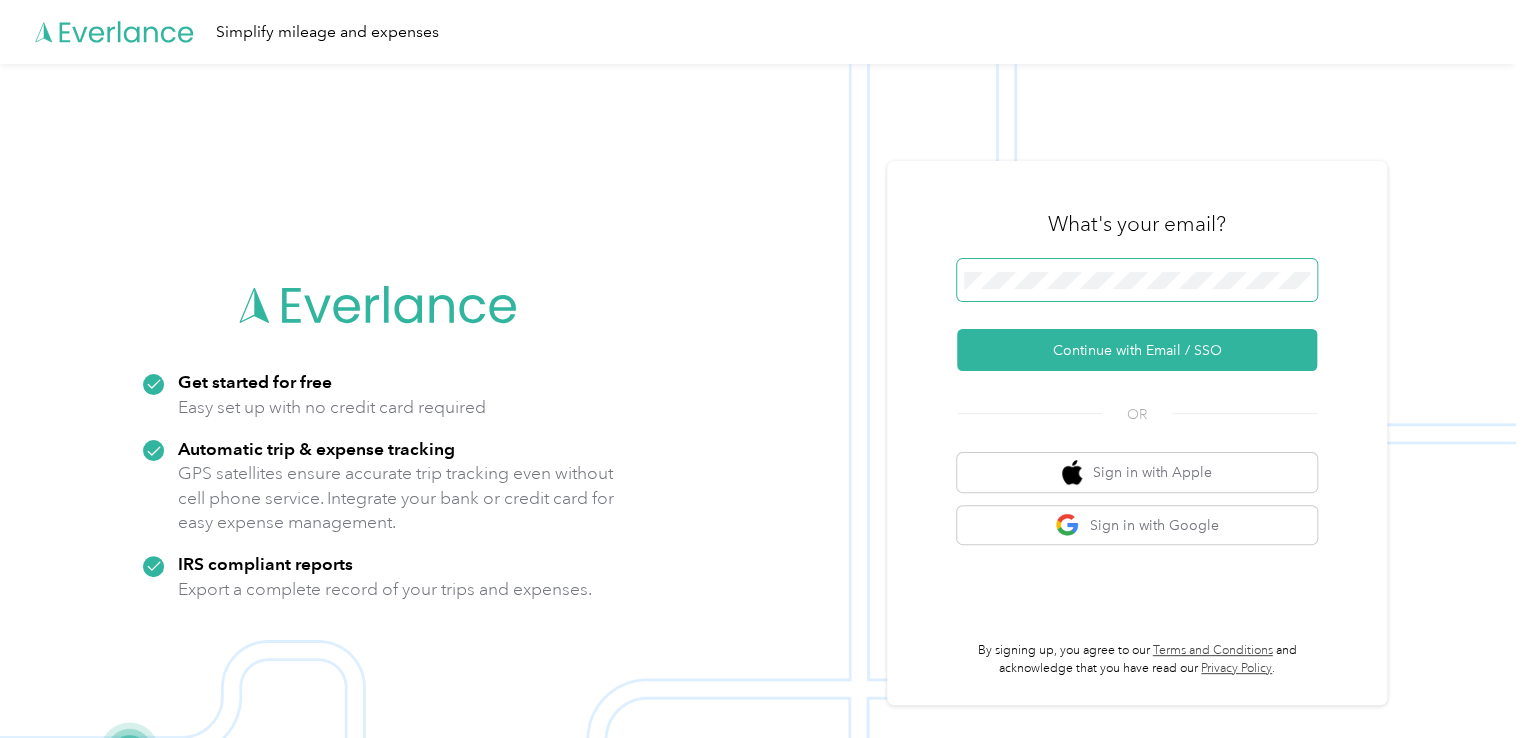 click on "Get started for free Easy set up with no credit card required Automatic trip & expense tracking GPS satellites ensure accurate trip tracking even without cell phone service.  Integrate your bank or credit card for easy expense management. IRS compliant reports Export a complete record of your trips and expenses. What's your email? Continue with Email / SSO OR Sign in with Apple Sign in with Google By signing up, you agree to our   Terms and Conditions   and acknowledge that you have read our   Privacy Policy ." at bounding box center [758, 433] 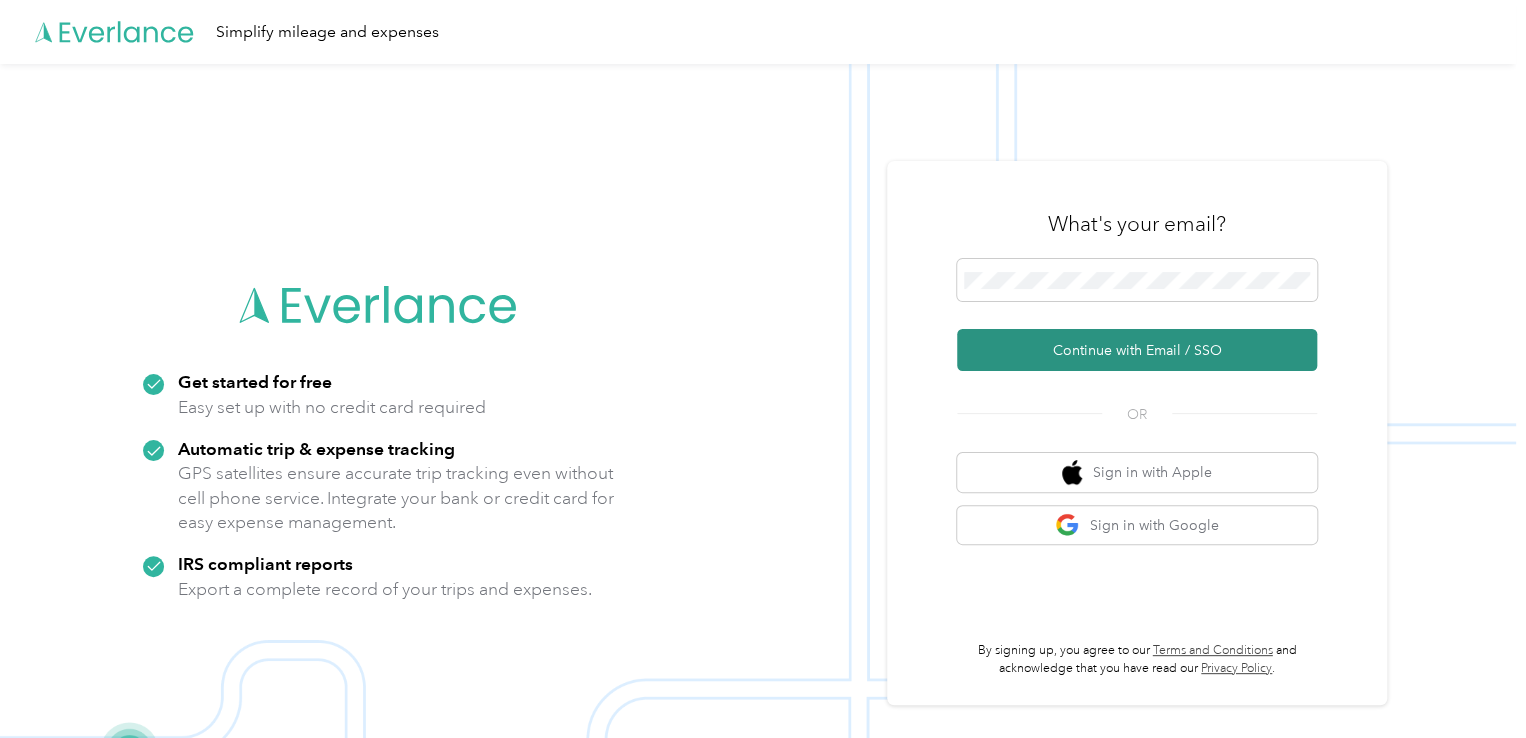 click on "Continue with Email / SSO" at bounding box center (1137, 350) 